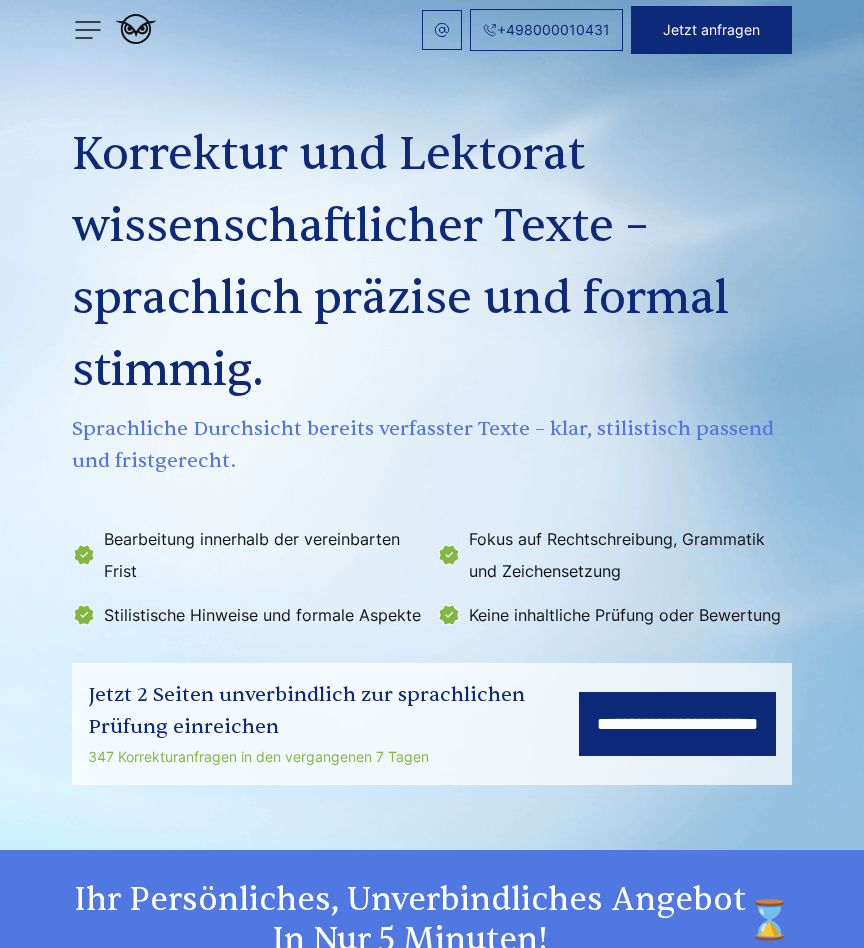 scroll, scrollTop: 0, scrollLeft: 0, axis: both 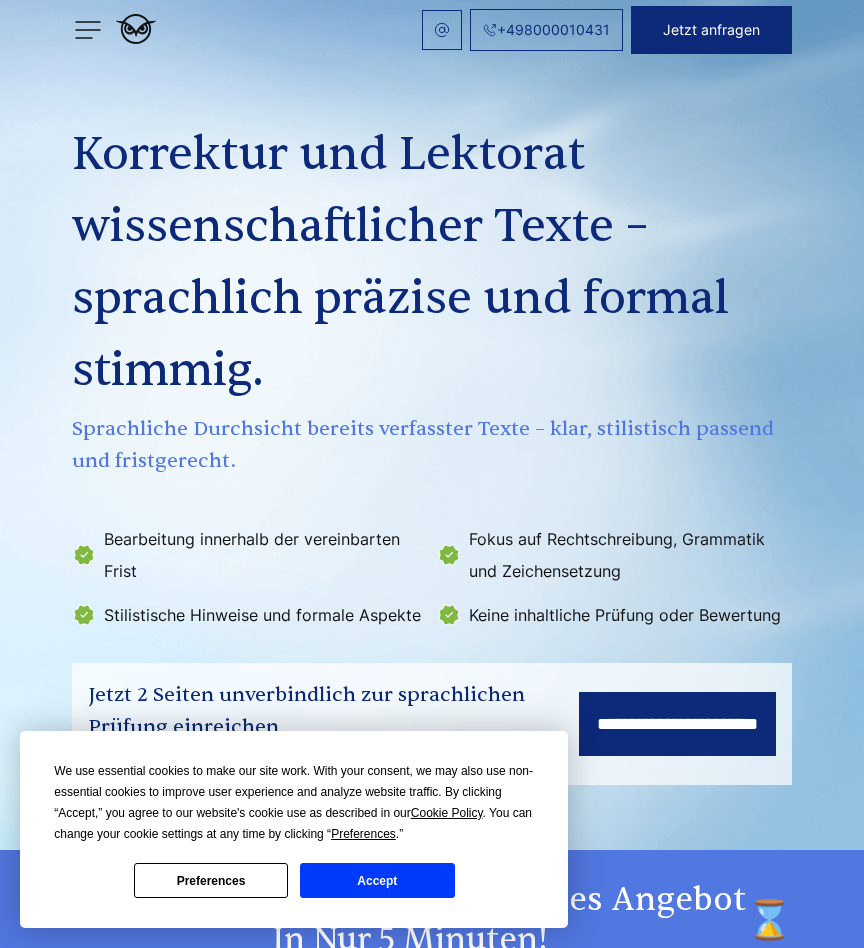 click on "**********" at bounding box center [677, 724] 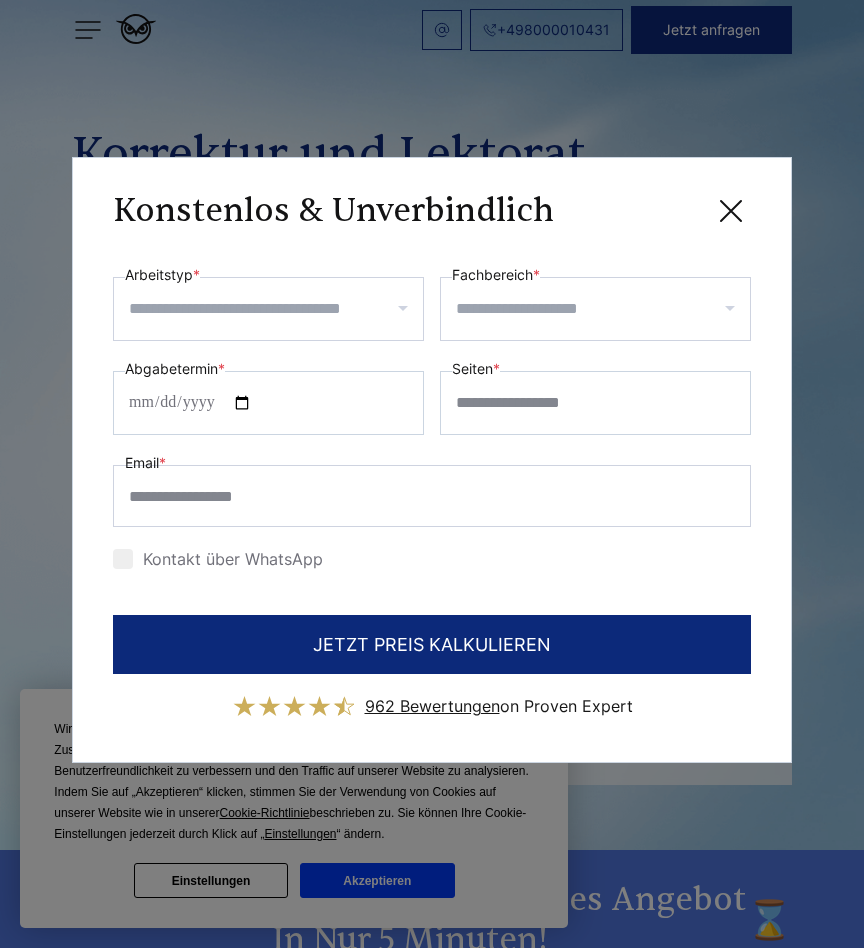 click on "Arbeitstyp  *" at bounding box center [276, 309] 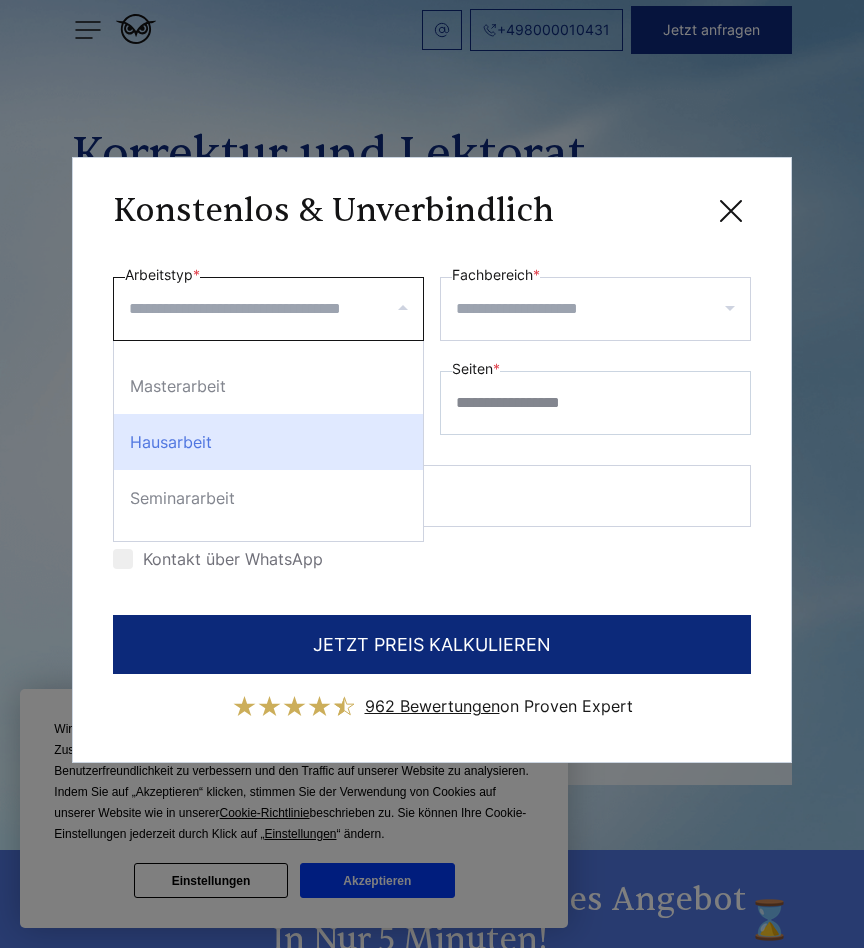 scroll, scrollTop: 45, scrollLeft: 0, axis: vertical 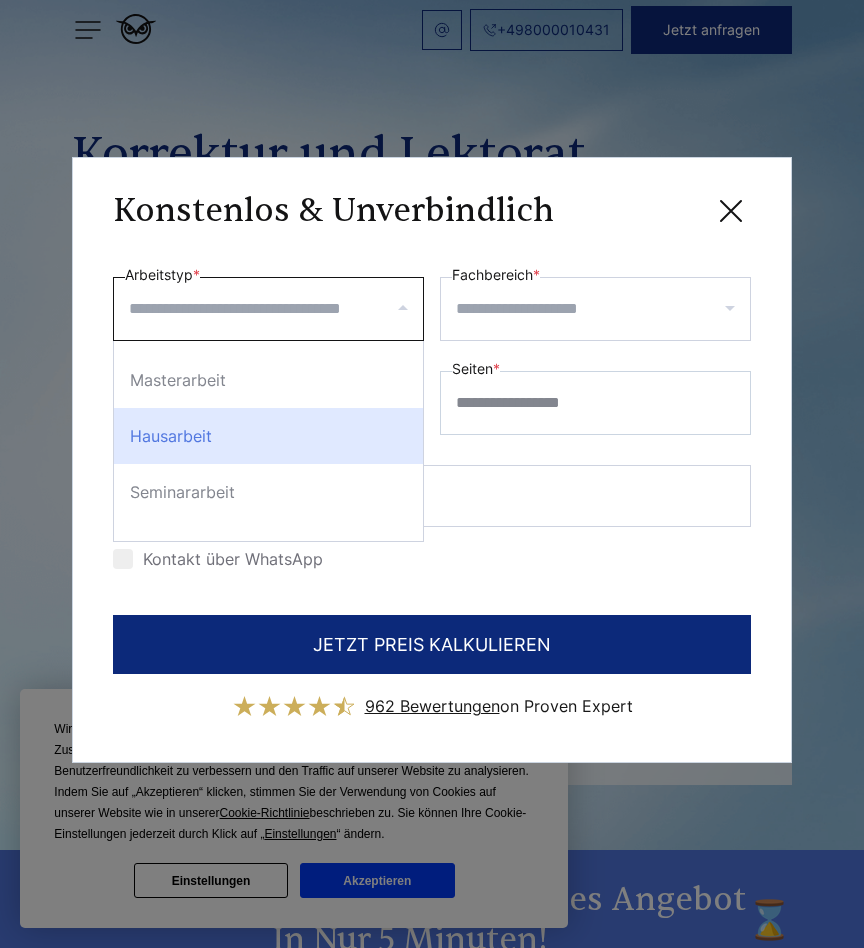 click on "Hausarbeit" at bounding box center [268, 436] 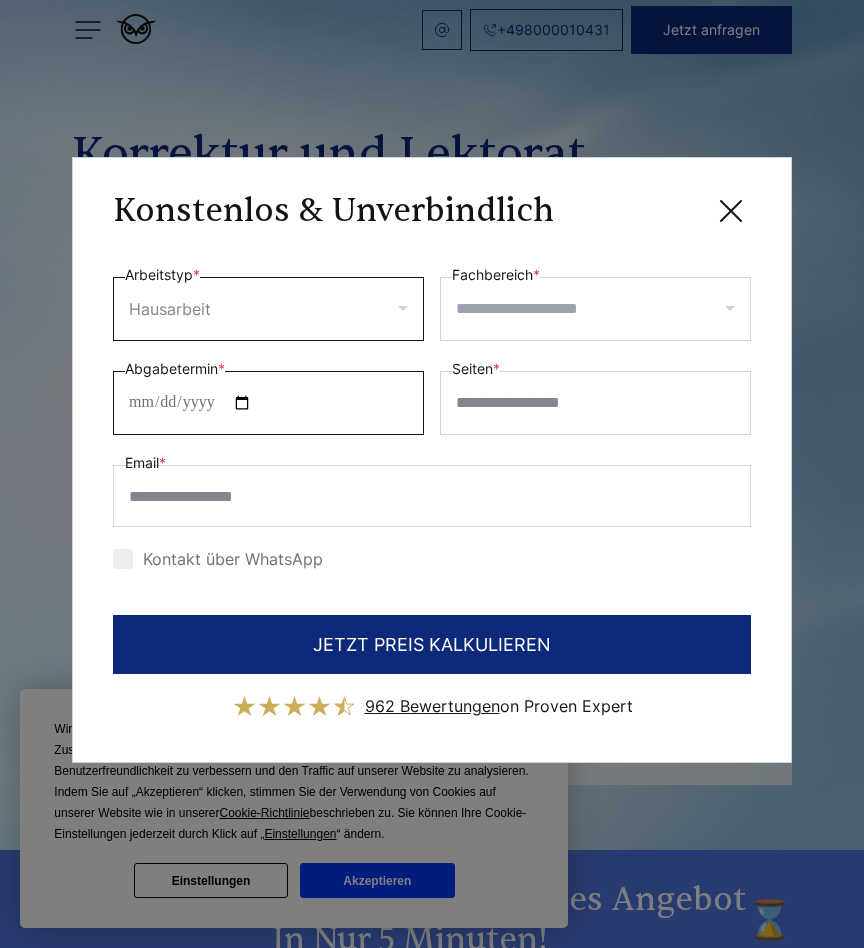 click on "Abgabetermin  *" at bounding box center [268, 403] 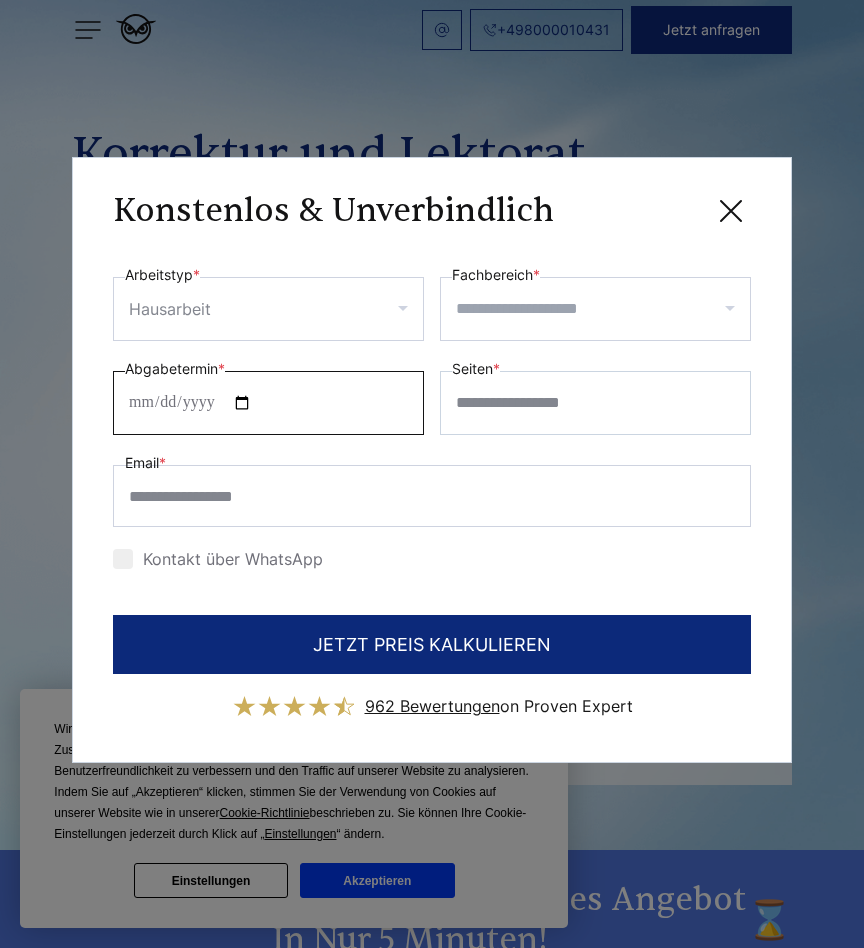 click on "Fachbereich  *" at bounding box center [603, 309] 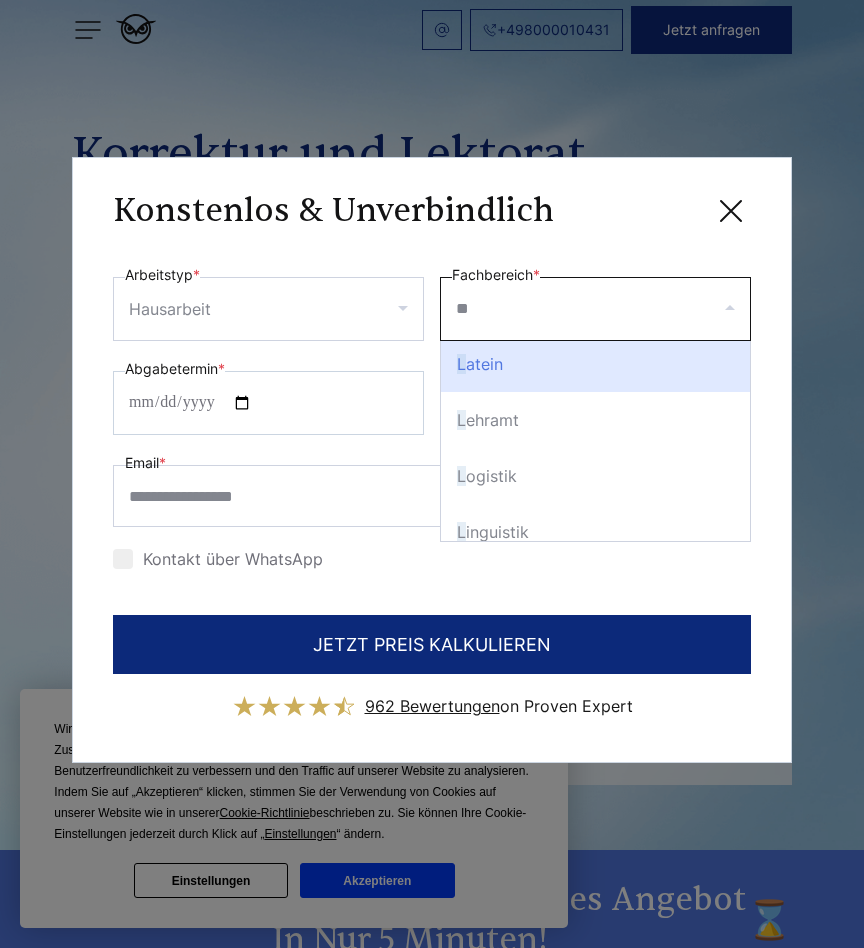 scroll, scrollTop: 0, scrollLeft: 0, axis: both 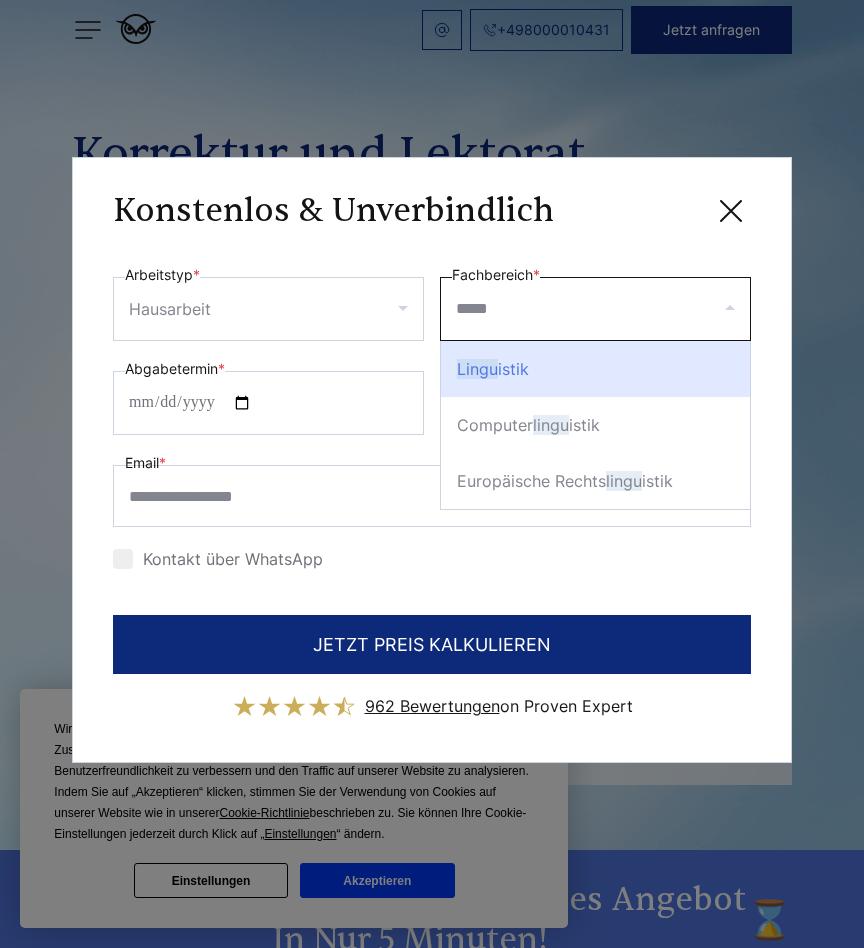 type on "**********" 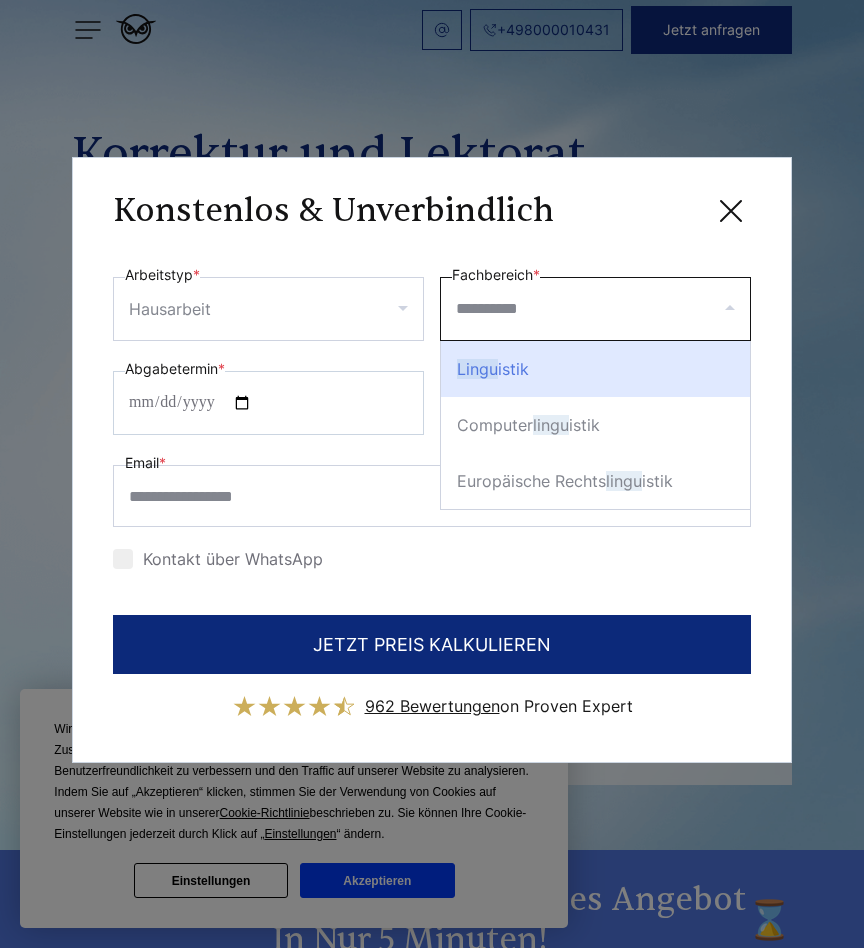 drag, startPoint x: 570, startPoint y: 453, endPoint x: 596, endPoint y: 386, distance: 71.867935 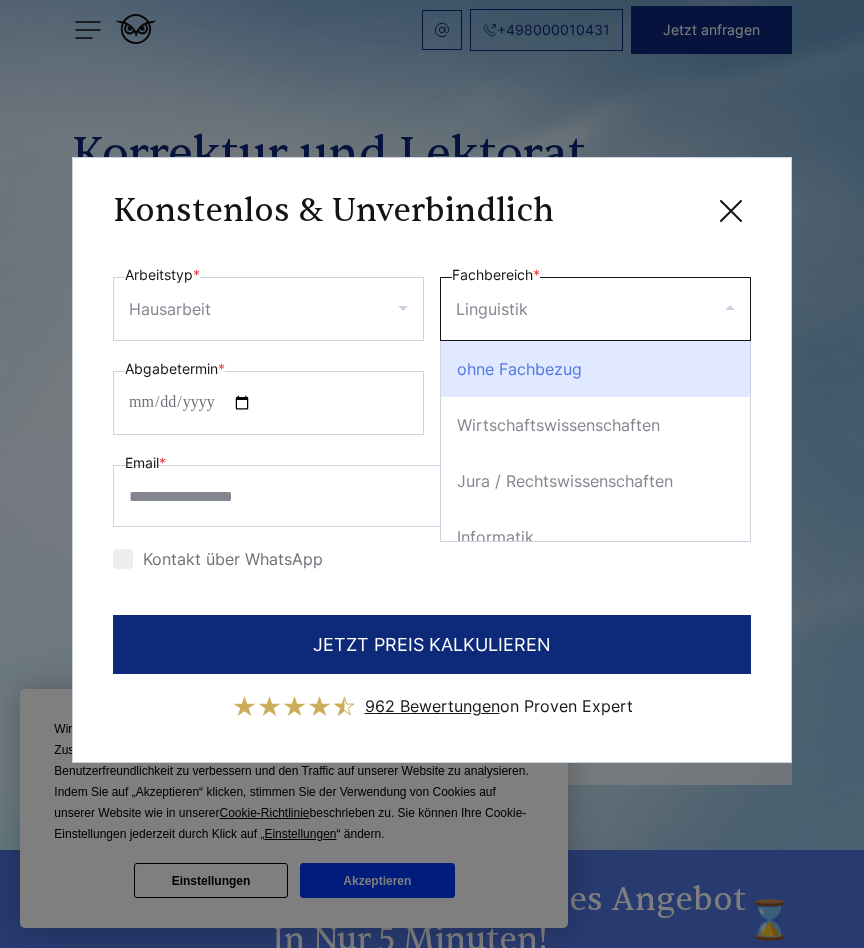 click on "Fachbereich  *" at bounding box center (639, 309) 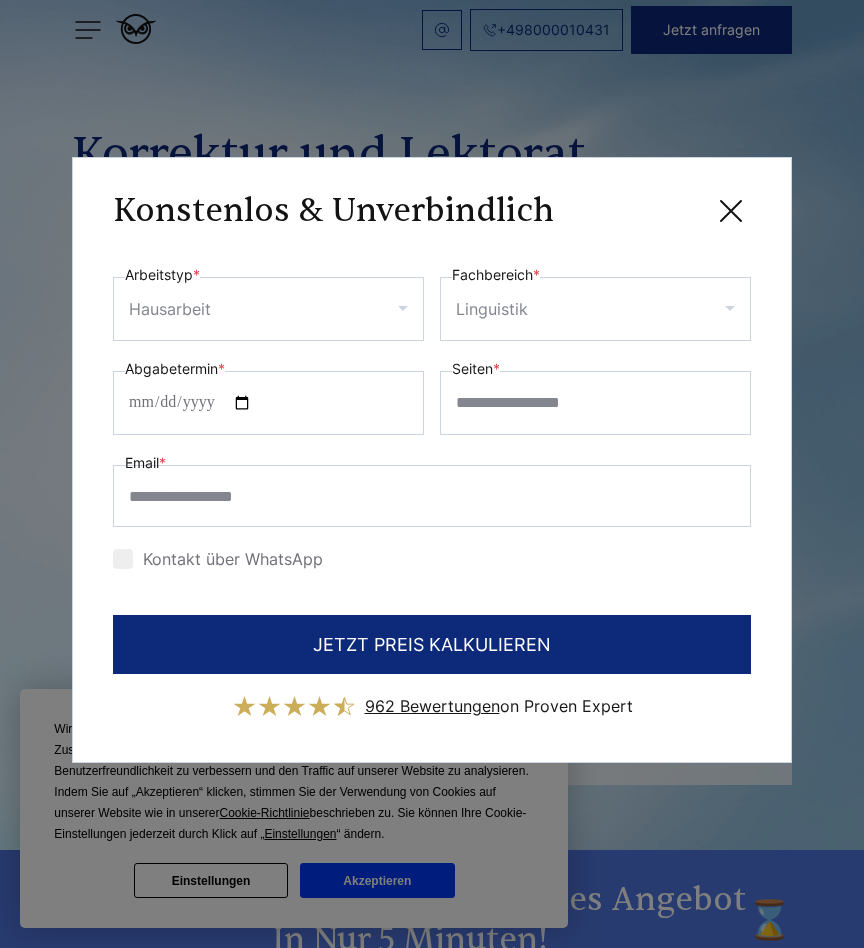 click on "Linguistik" at bounding box center [595, 309] 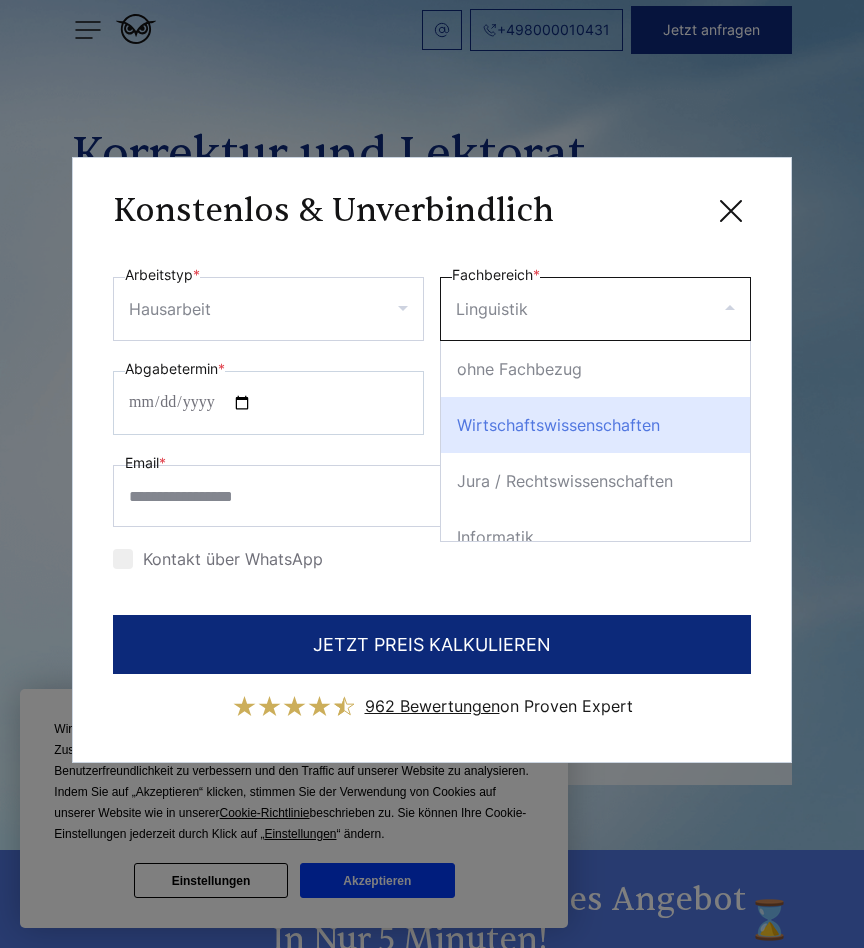 click on "Wirtschaftswissenschaften" at bounding box center [595, 425] 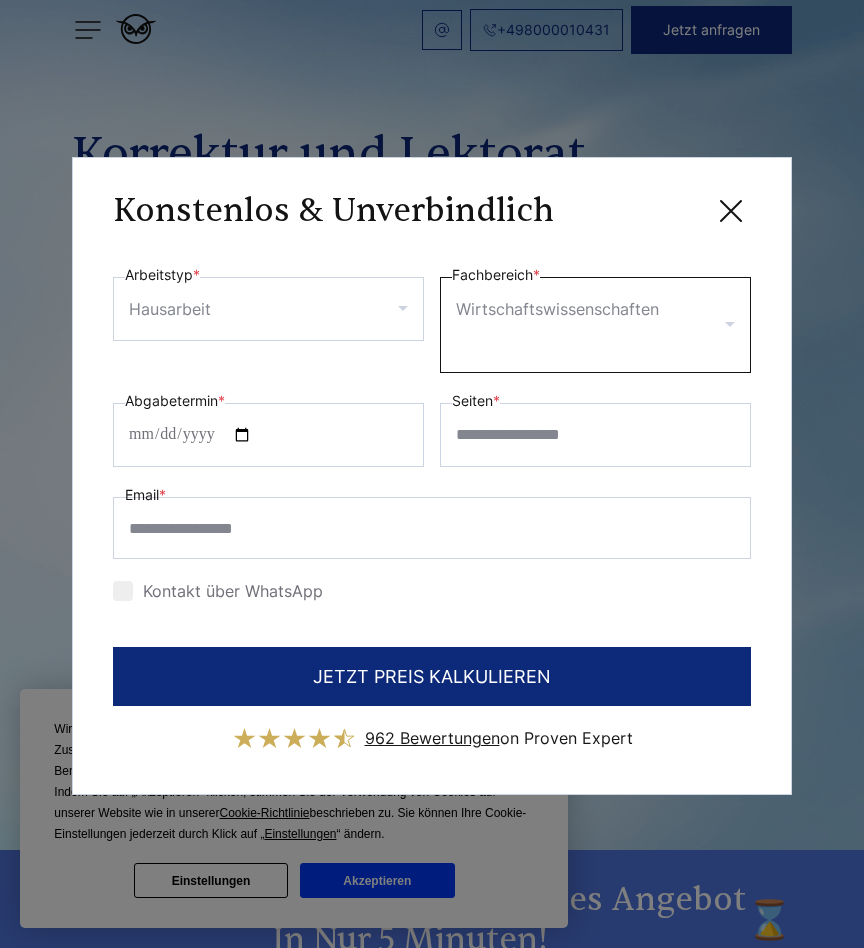 click on "Fachbereich  *" at bounding box center [603, 341] 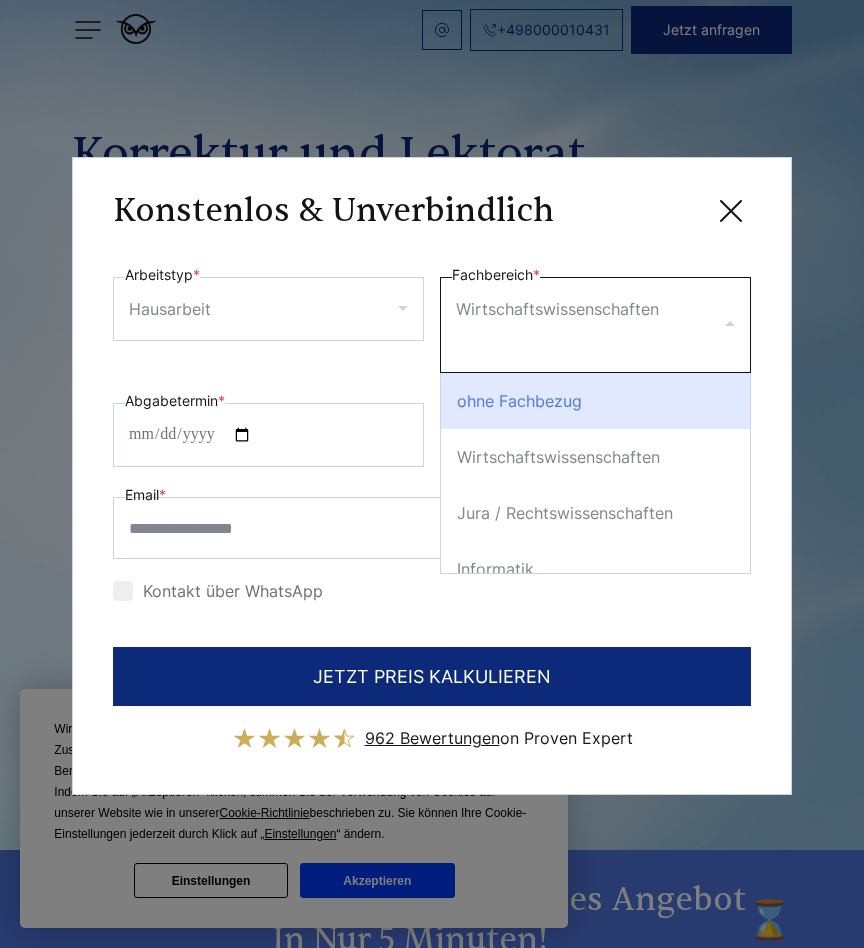 click on "ohne Fachbezug" at bounding box center [595, 401] 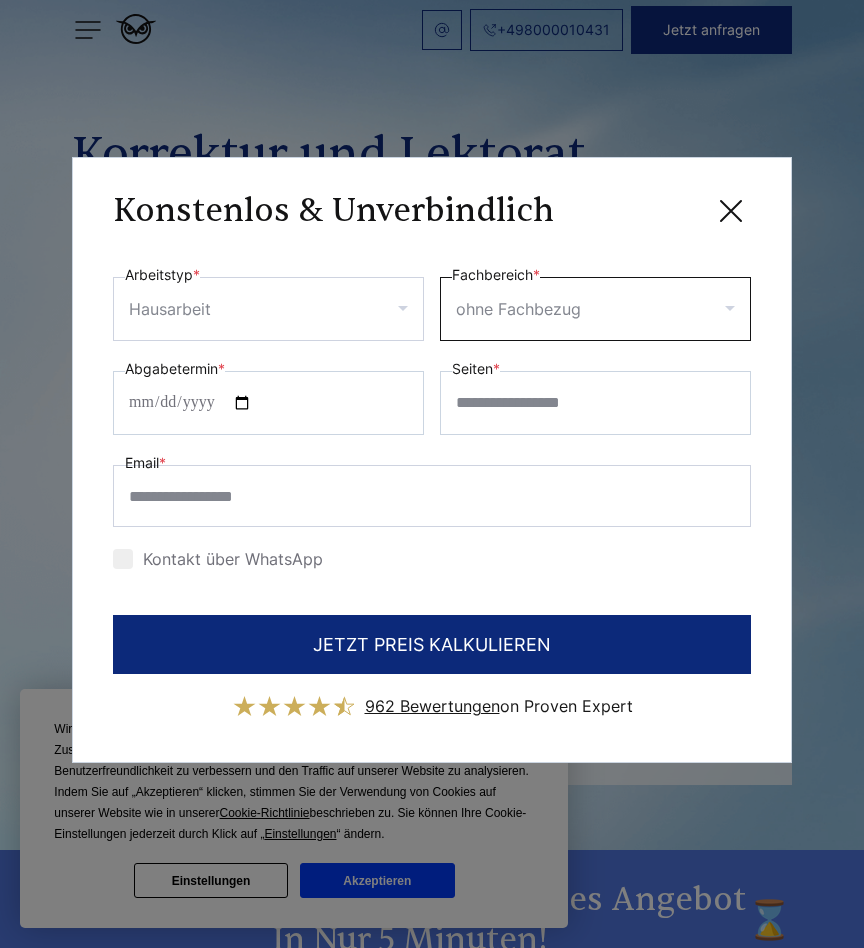 click on "Fachbereich  *" at bounding box center (665, 309) 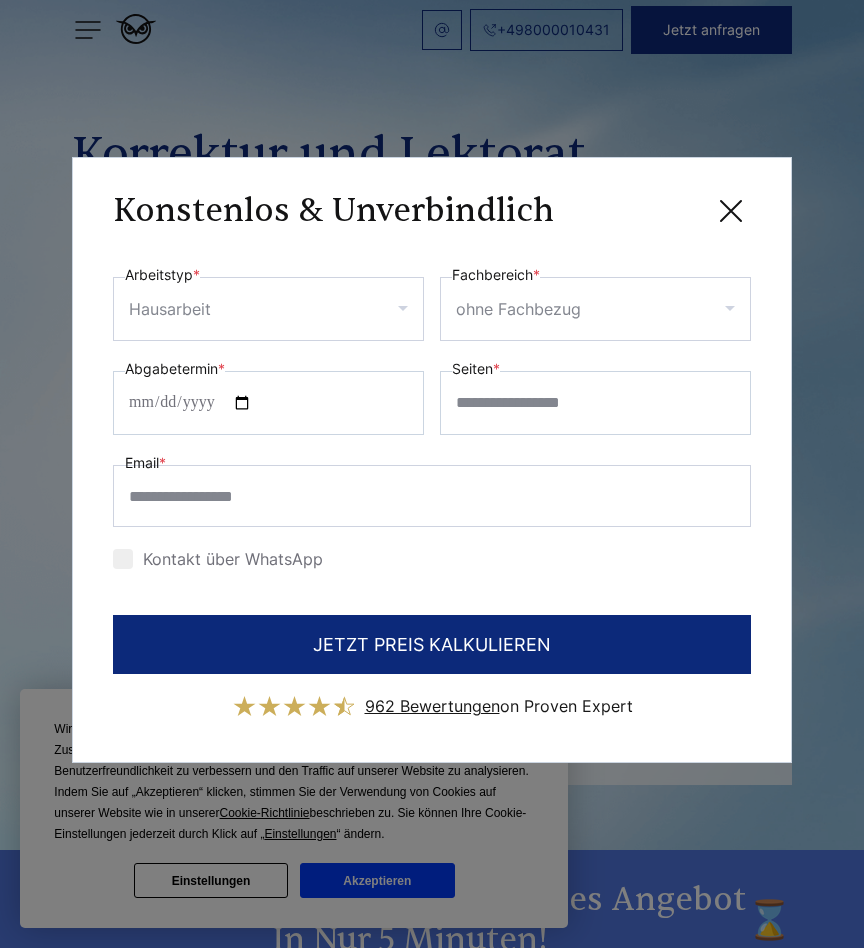 click on "ohne Fachbezug" at bounding box center [595, 309] 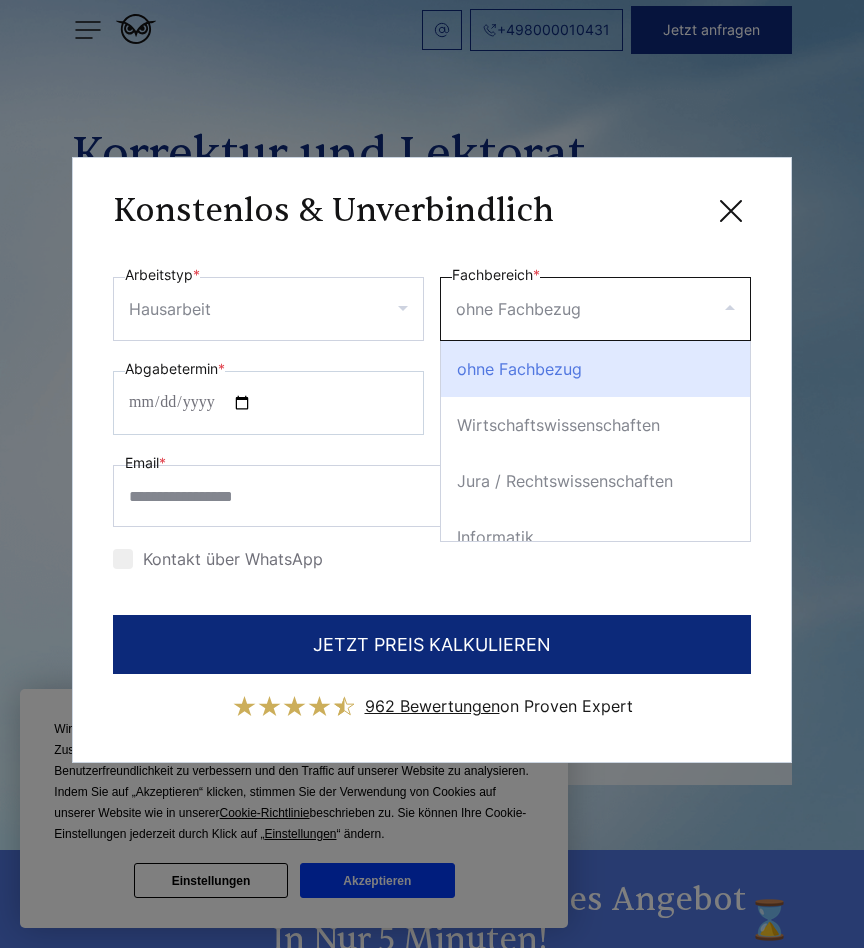 click on "Fachbereich  *" at bounding box center [665, 309] 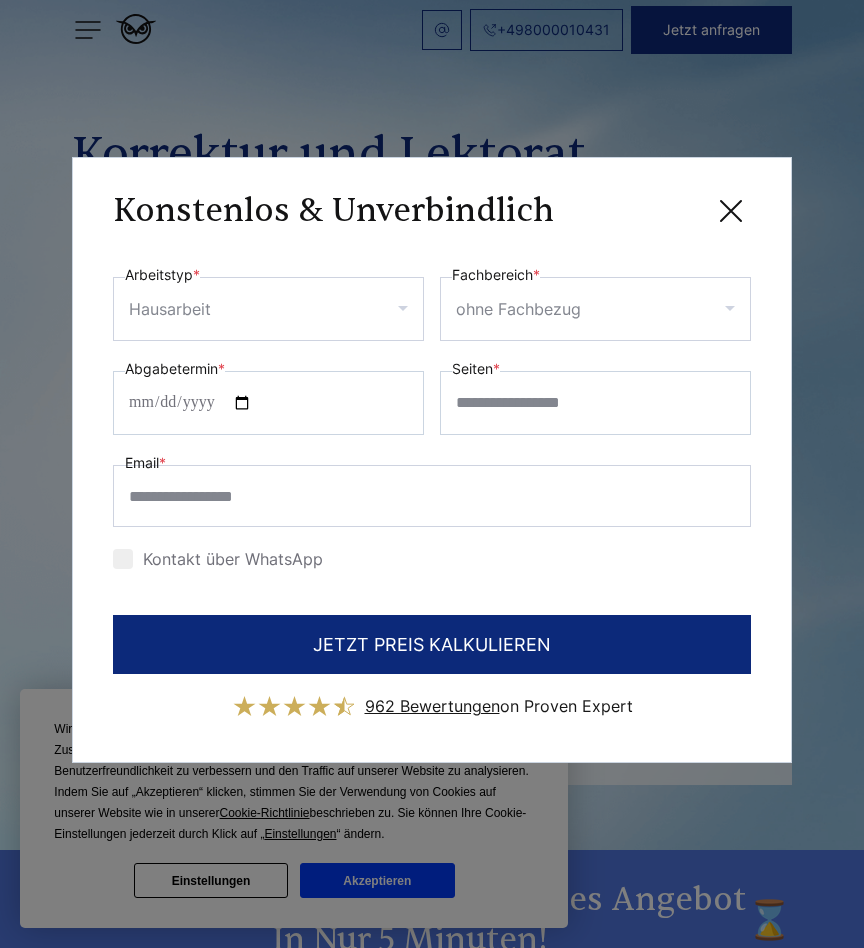 click on "ohne Fachbezug" at bounding box center [595, 309] 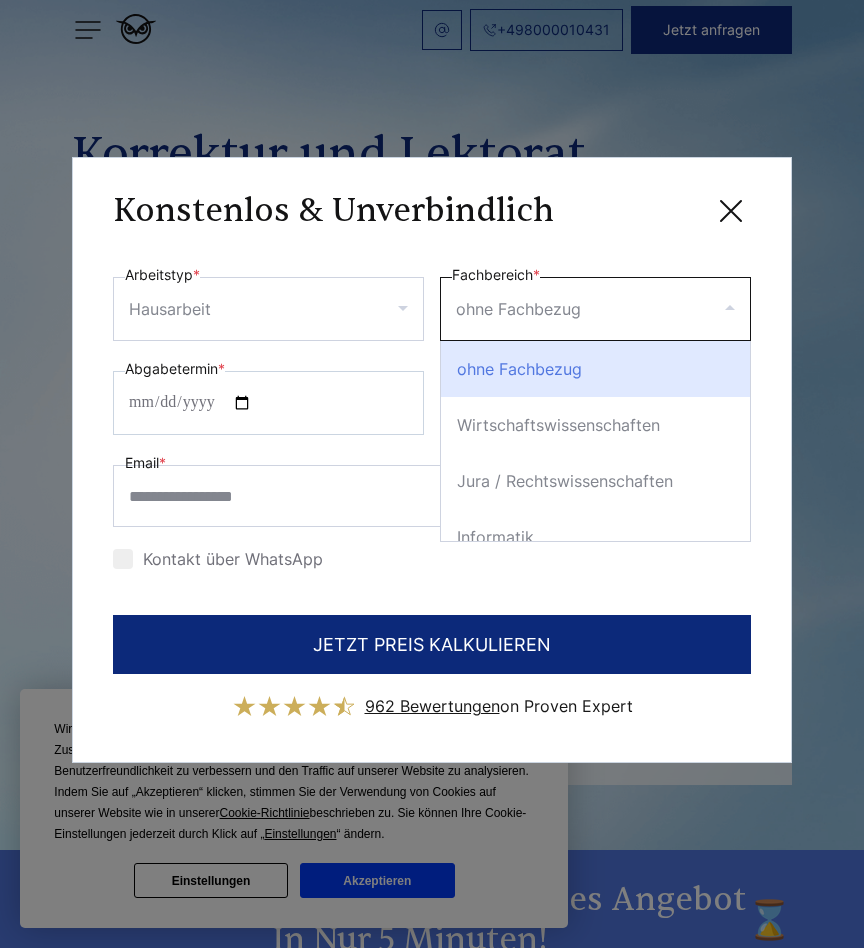 click on "Fachbereich  *" at bounding box center [665, 309] 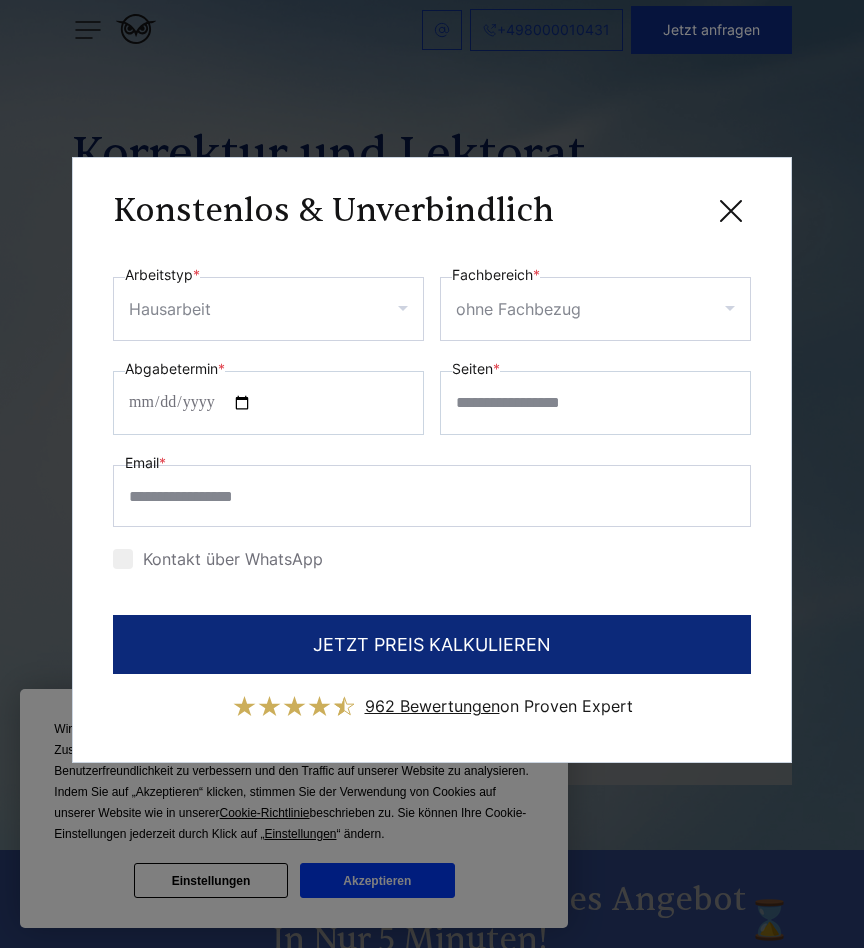 click on "ohne Fachbezug" at bounding box center (518, 309) 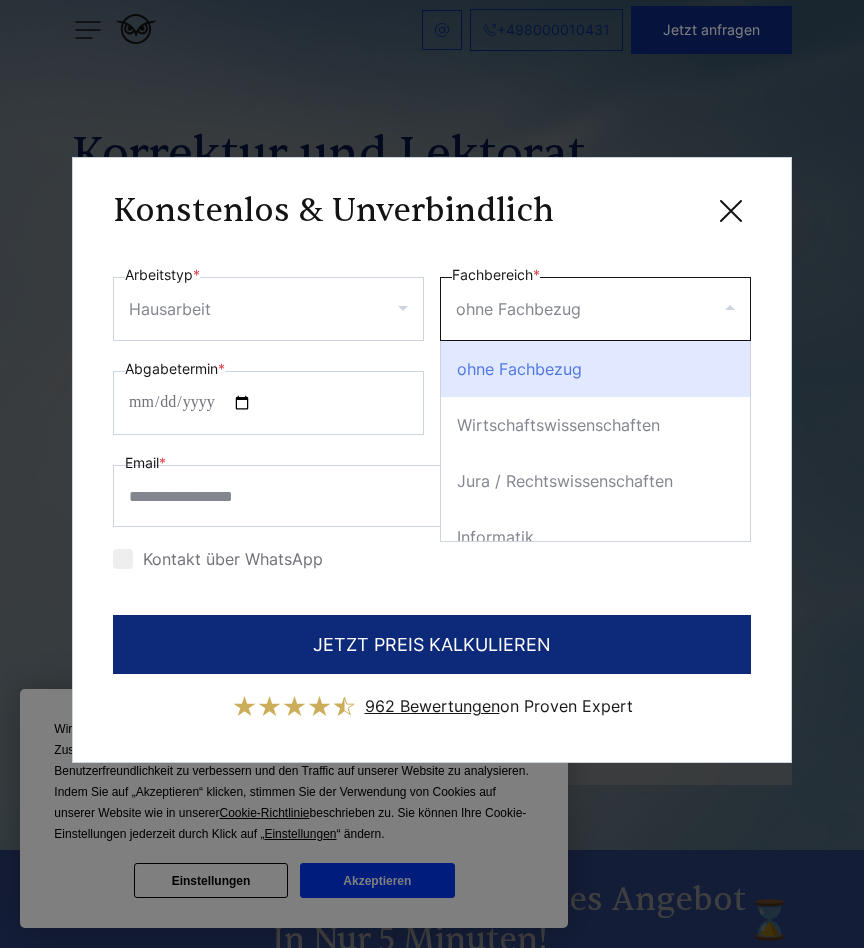click on "ohne Fachbezug" at bounding box center (518, 309) 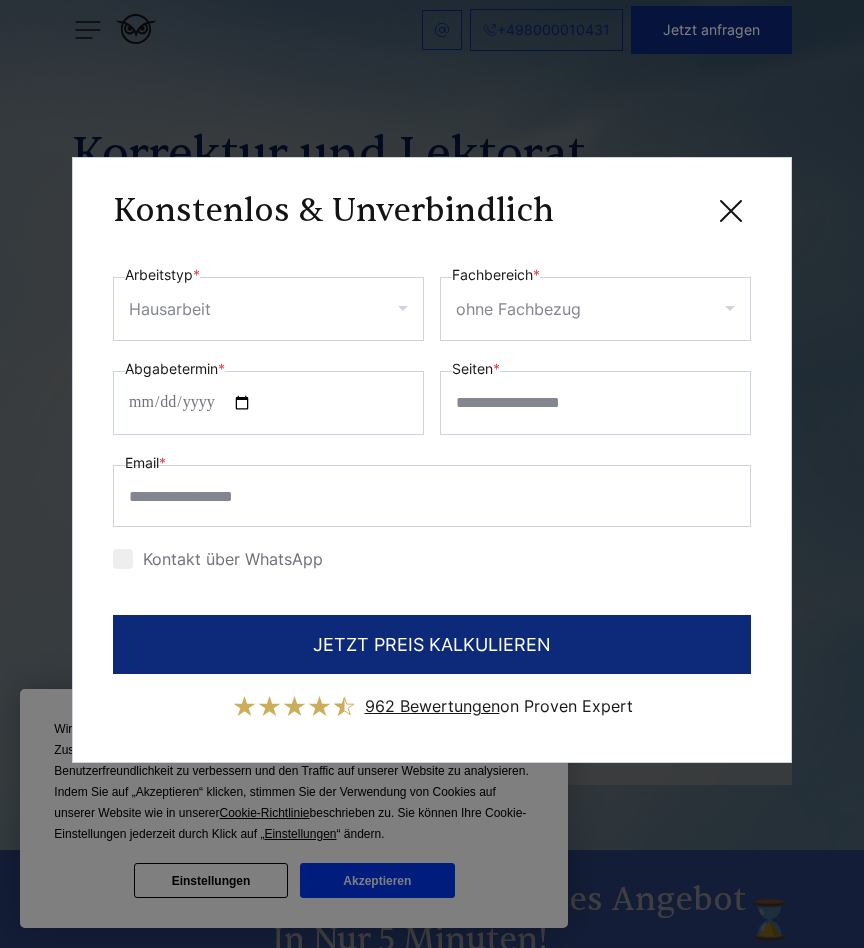 click on "ohne Fachbezug" at bounding box center (518, 309) 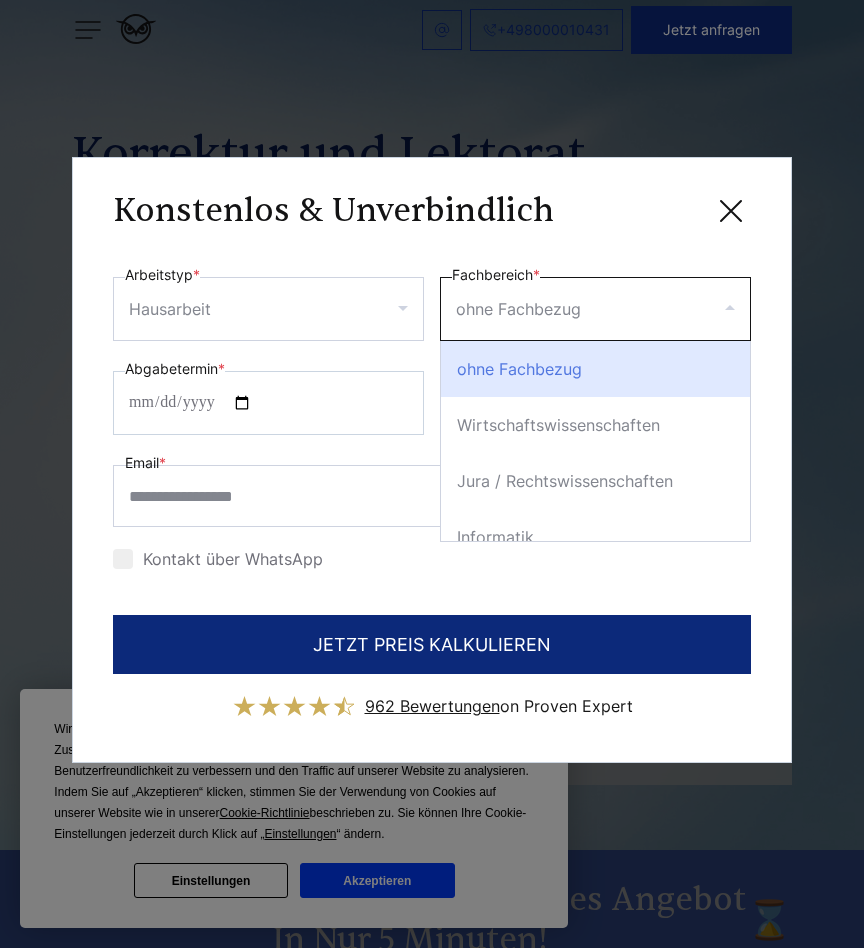 select 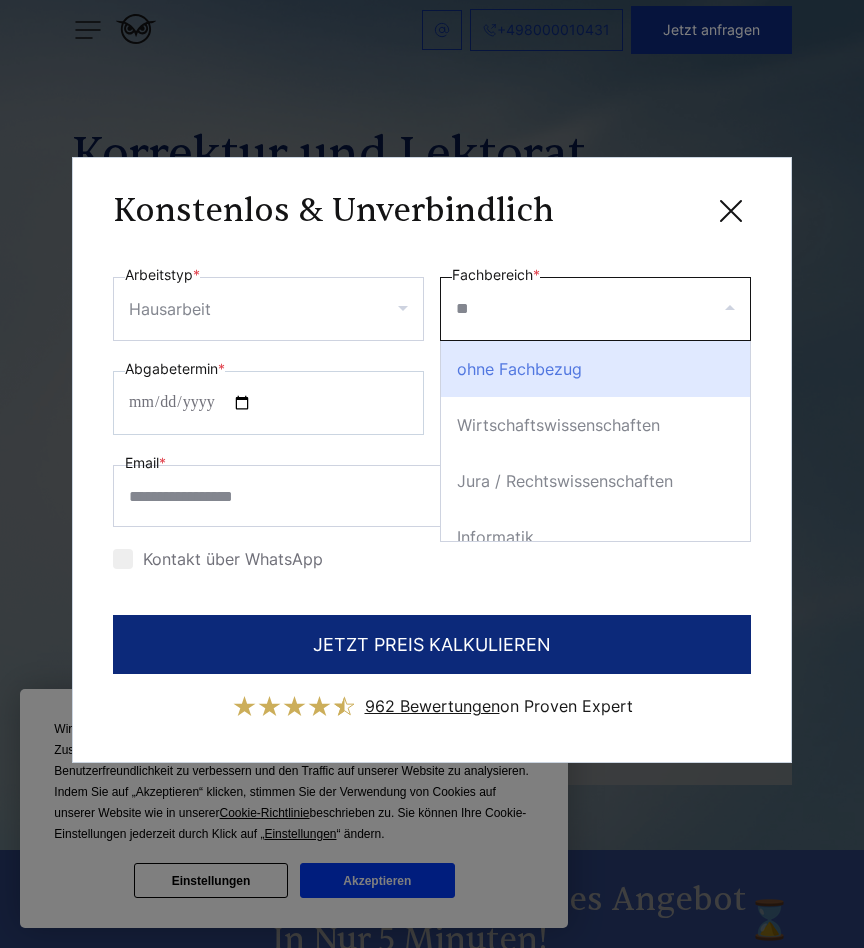 type on "***" 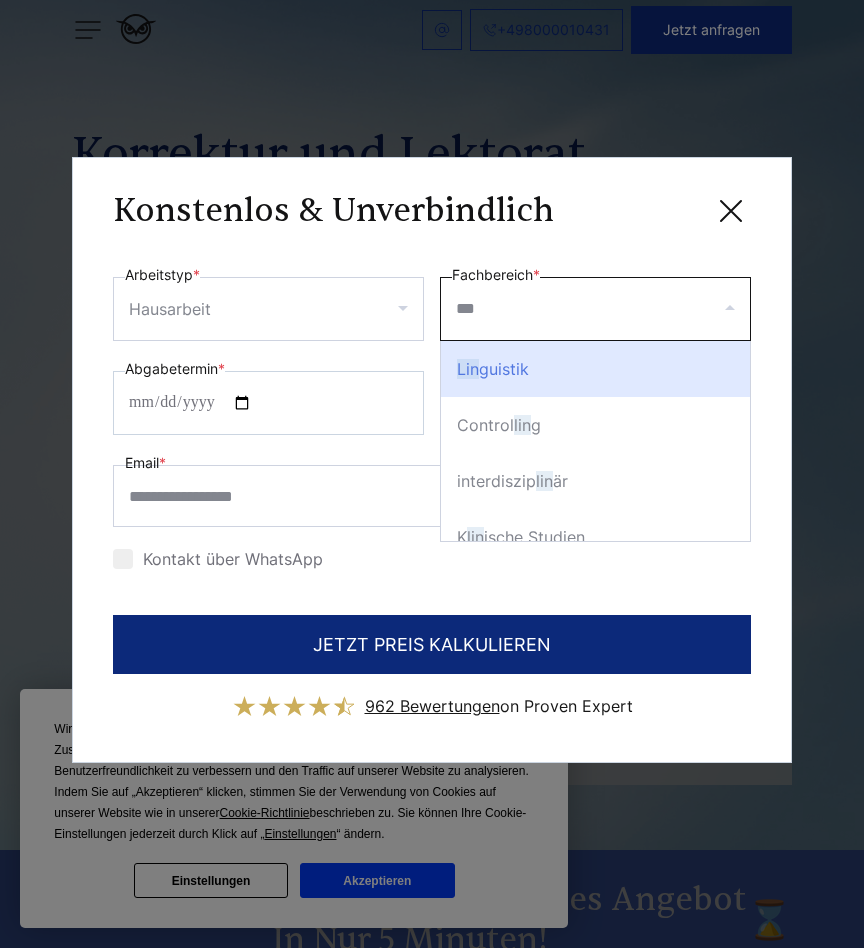 click on "Lin guistik" at bounding box center [595, 369] 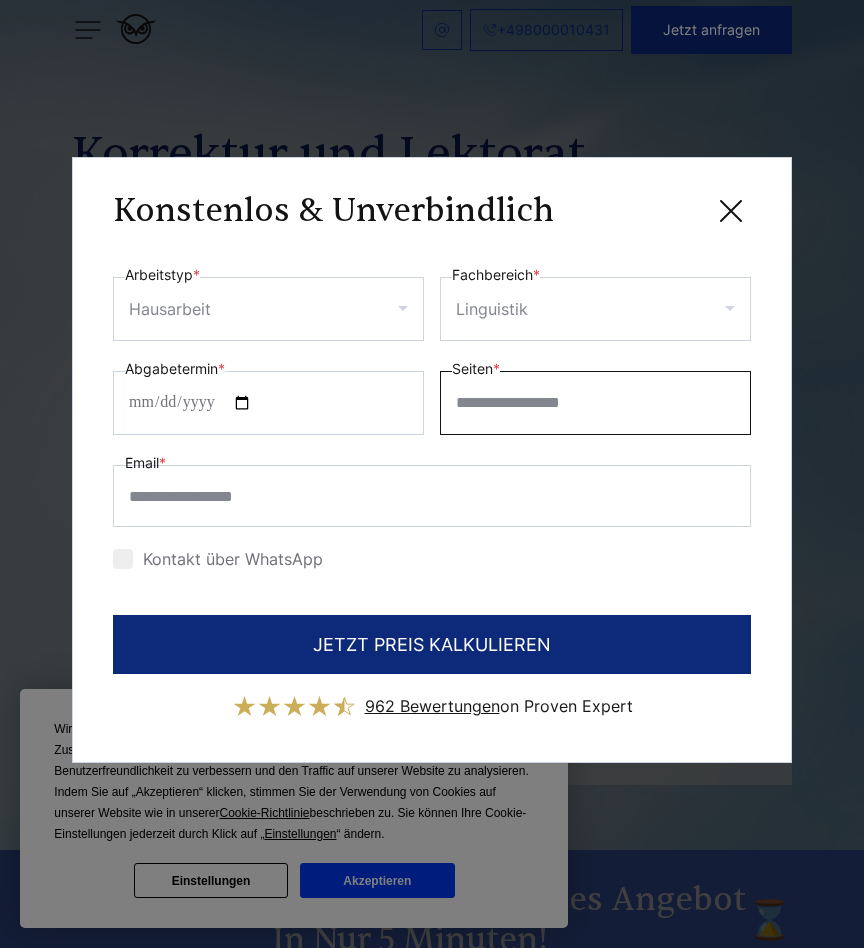 click on "Seiten  *" at bounding box center (595, 403) 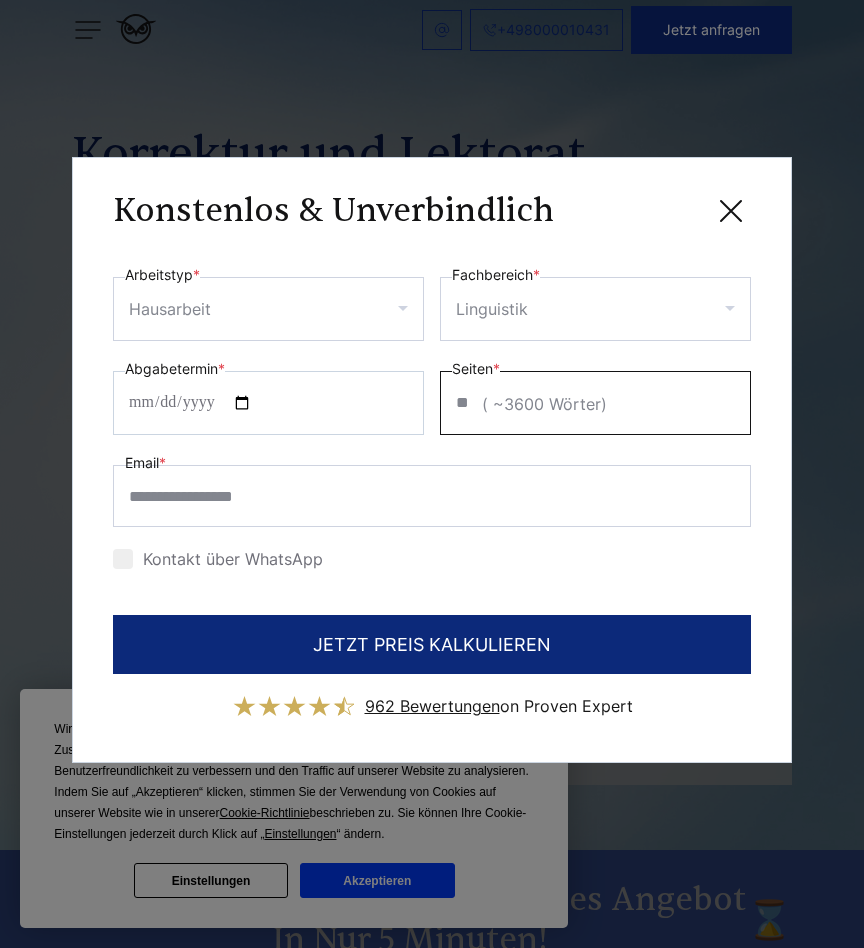 type on "**" 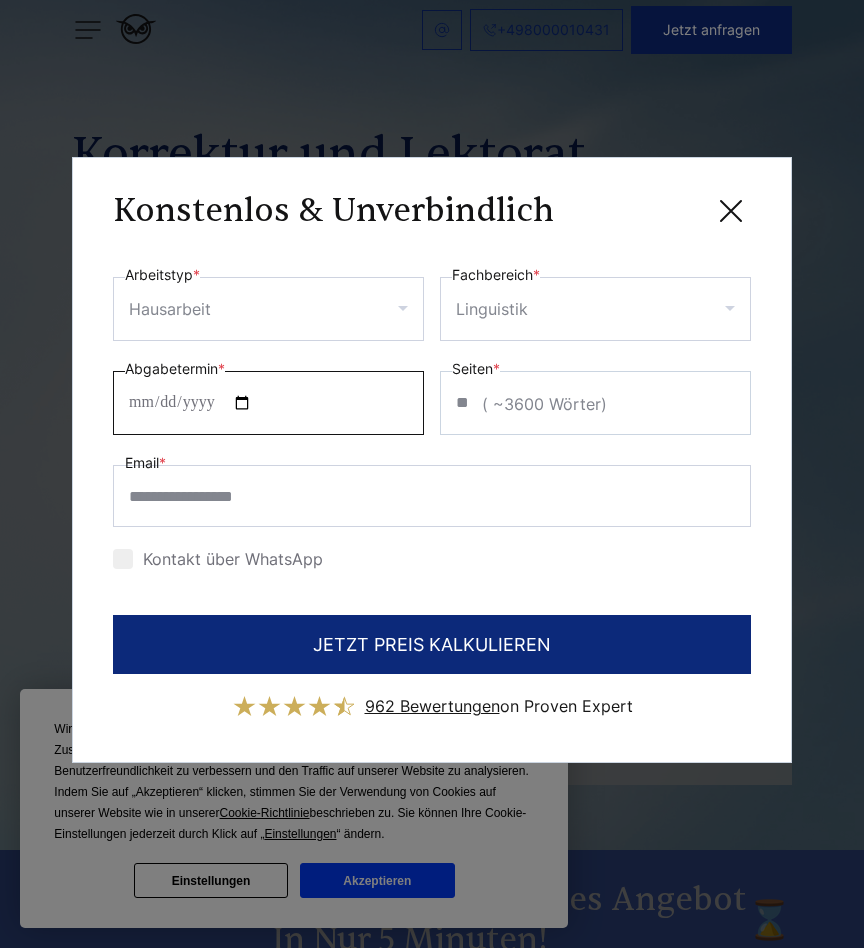 click on "Abgabetermin  *" at bounding box center [268, 403] 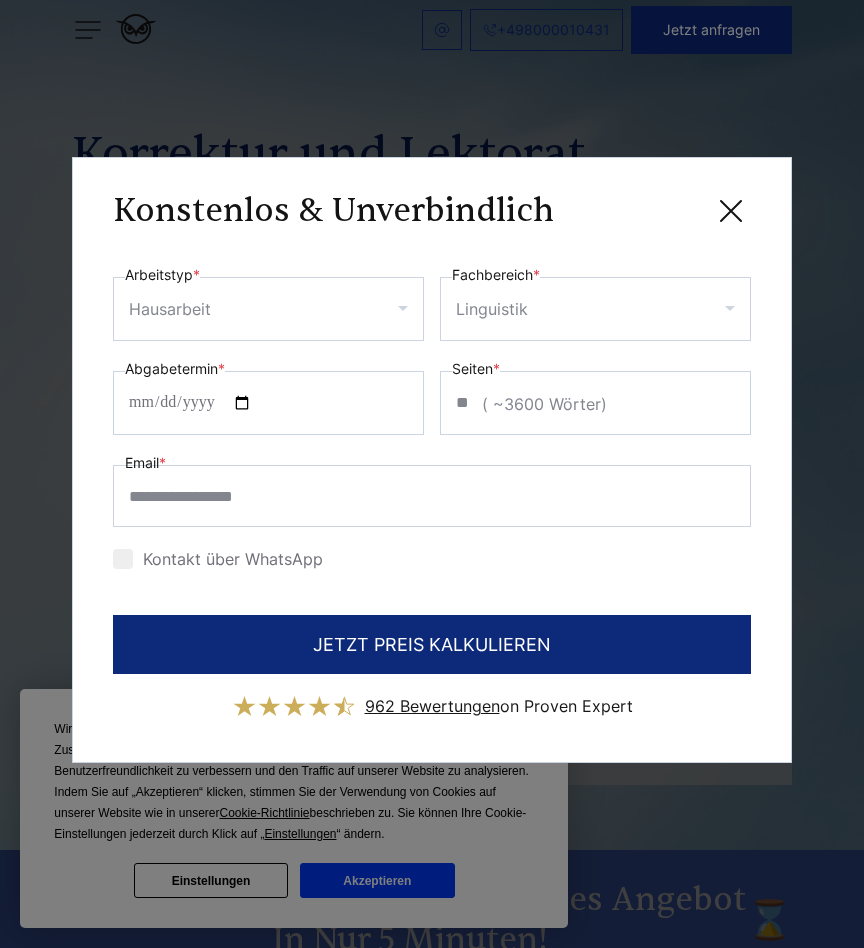 click on "Email  *" at bounding box center (432, 489) 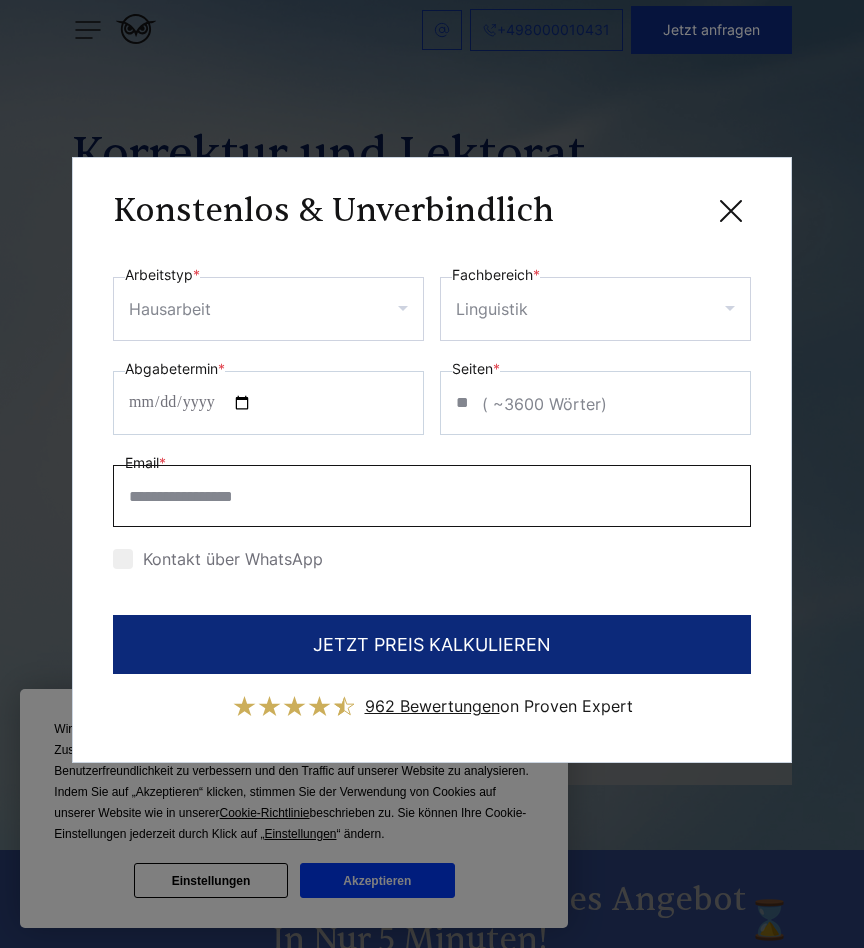 click on "Email  *" at bounding box center [432, 496] 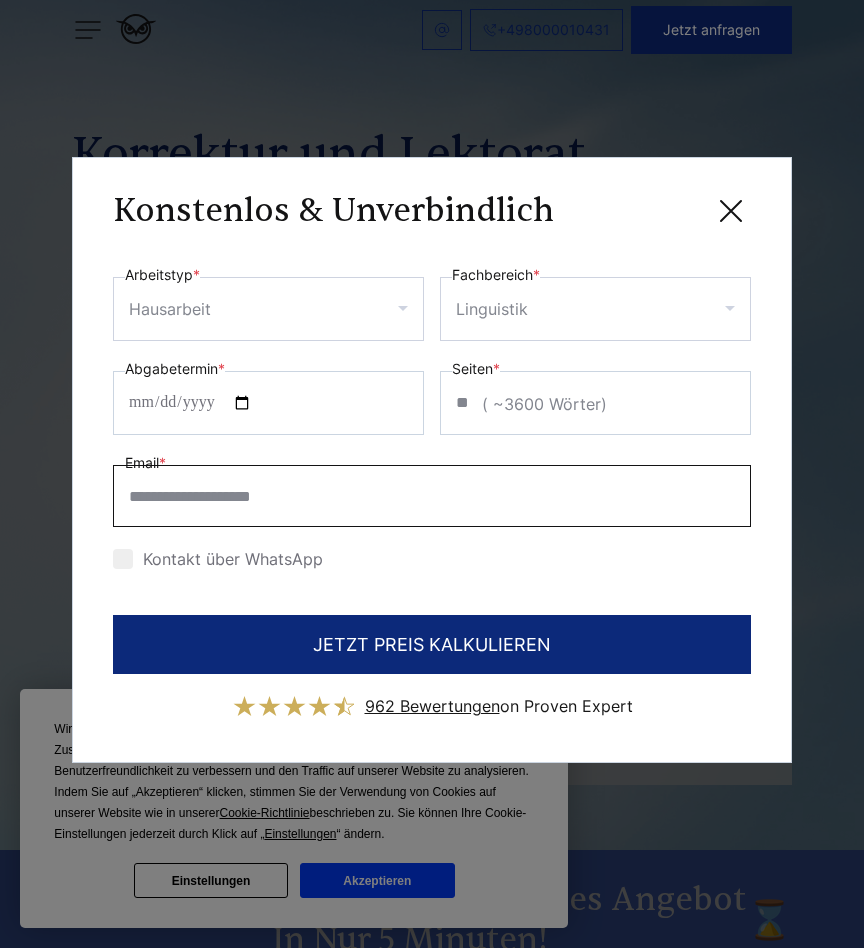 type on "**********" 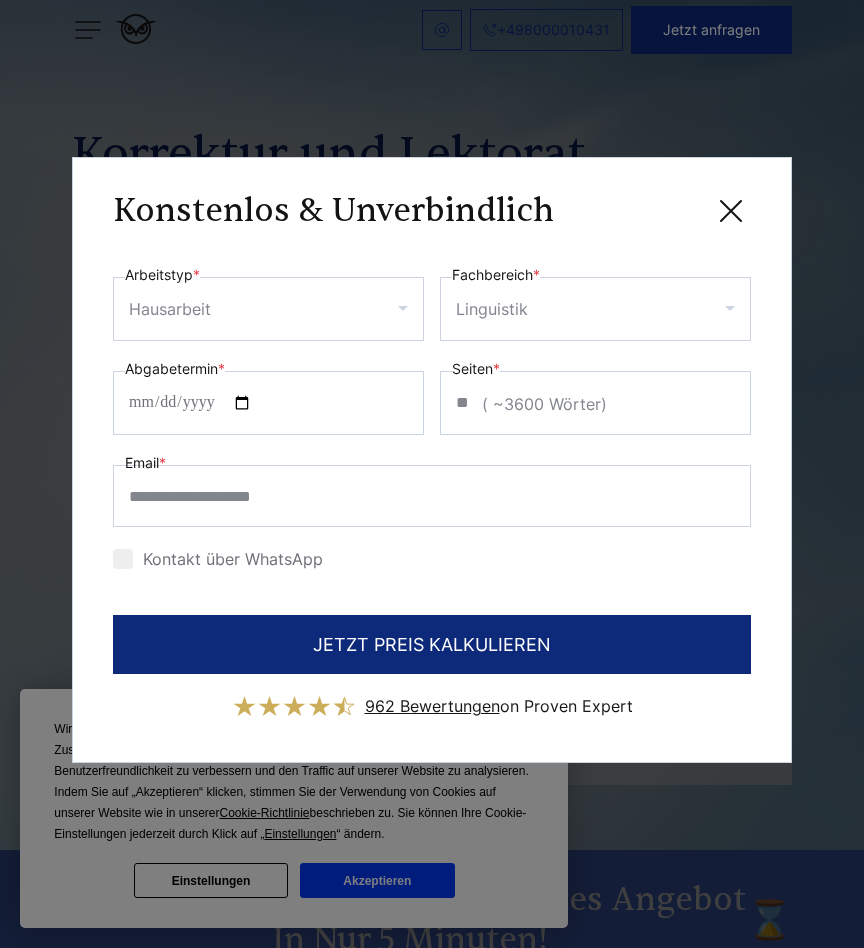 click on "Kontakt über WhatsApp" at bounding box center [218, 559] 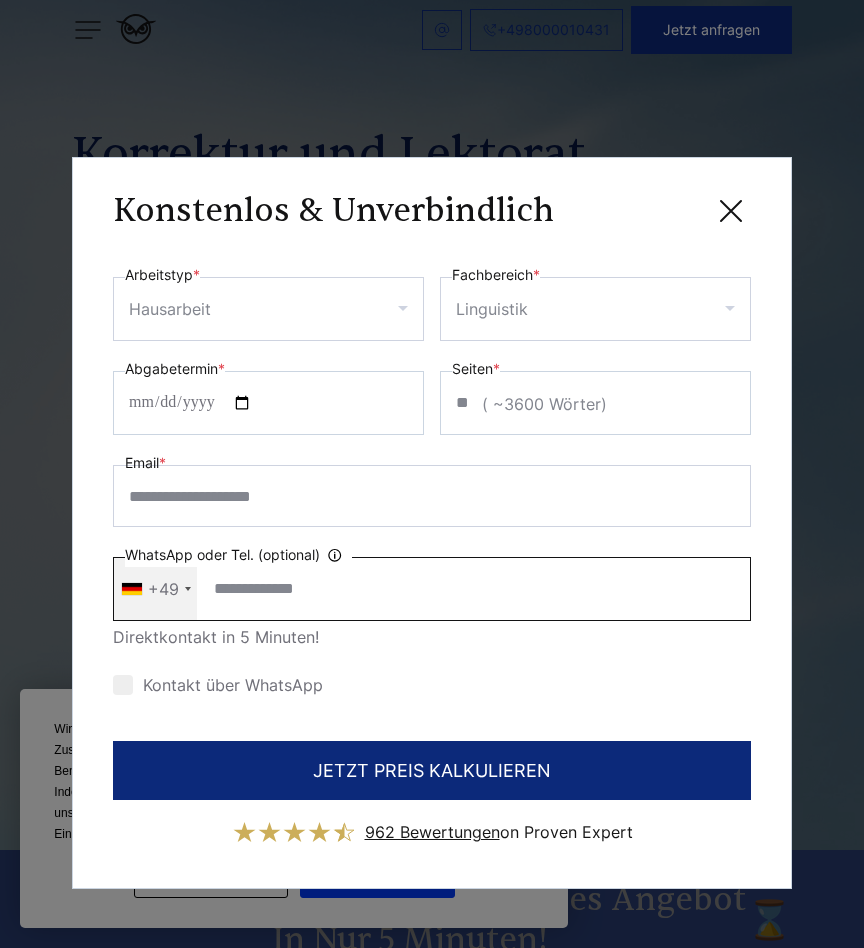 type on "**********" 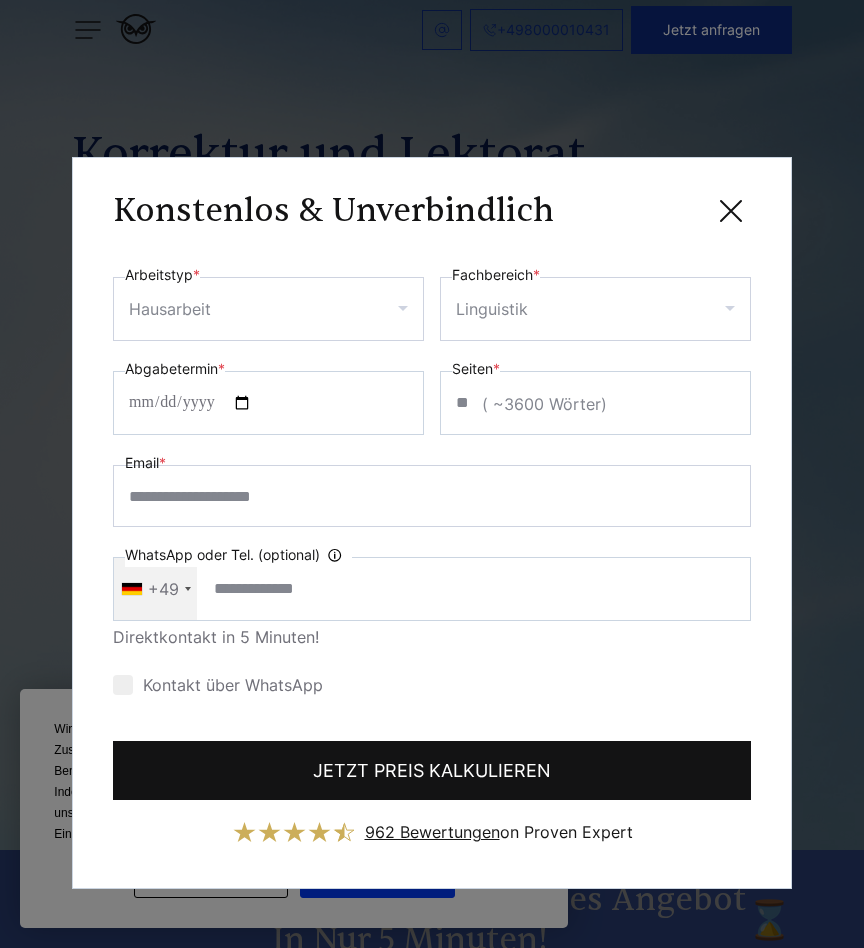 click on "JETZT PREIS KALKULIEREN" at bounding box center (432, 770) 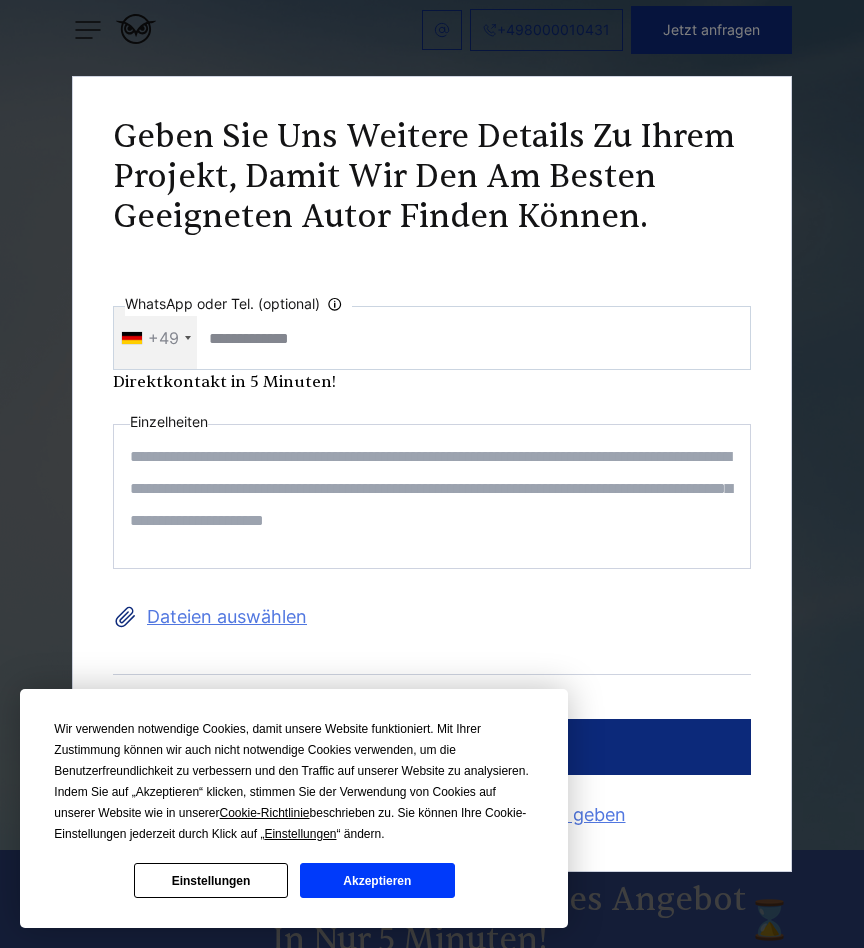 scroll, scrollTop: 0, scrollLeft: 0, axis: both 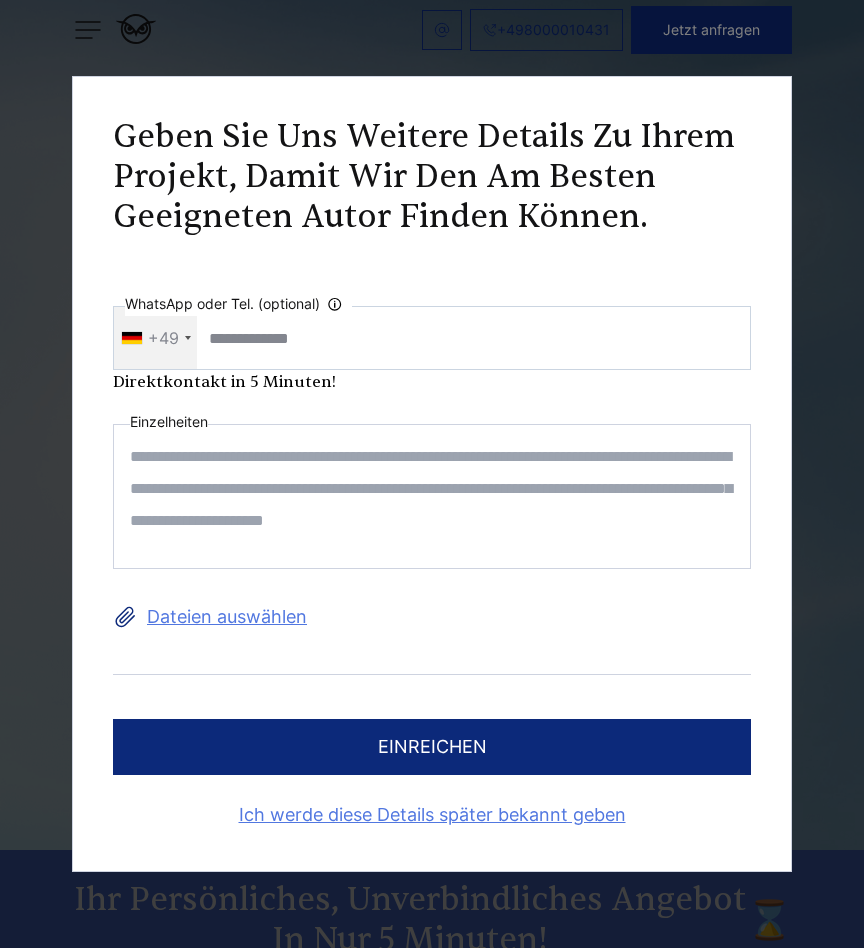 click at bounding box center [432, 496] 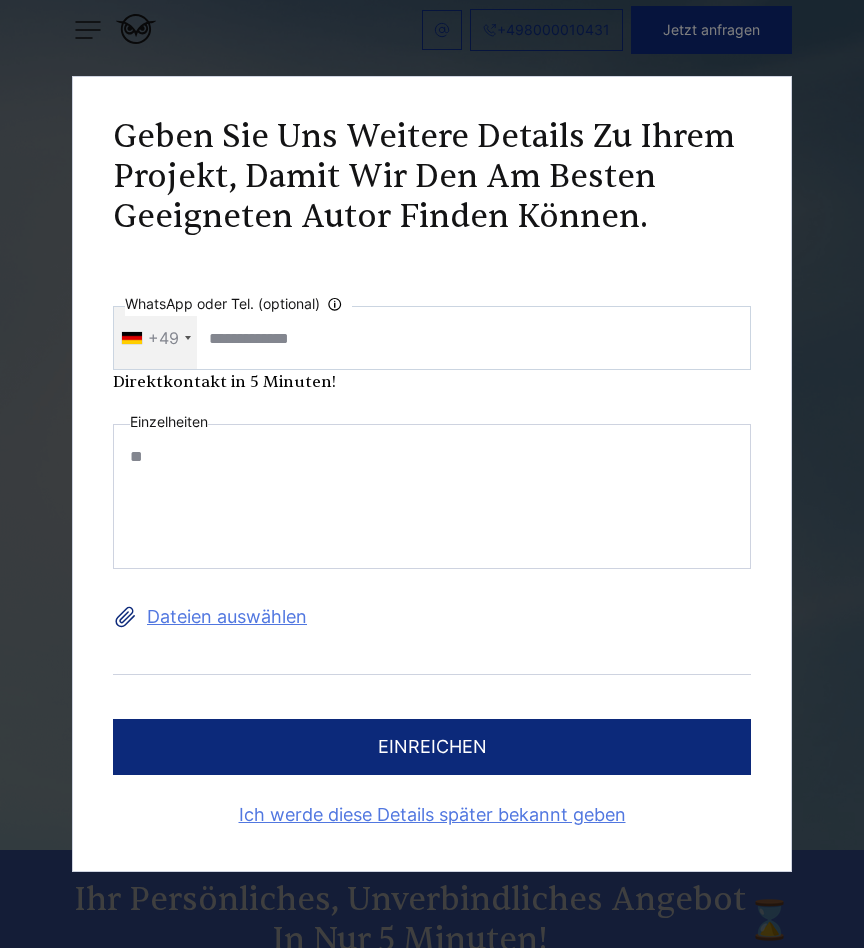 type on "*" 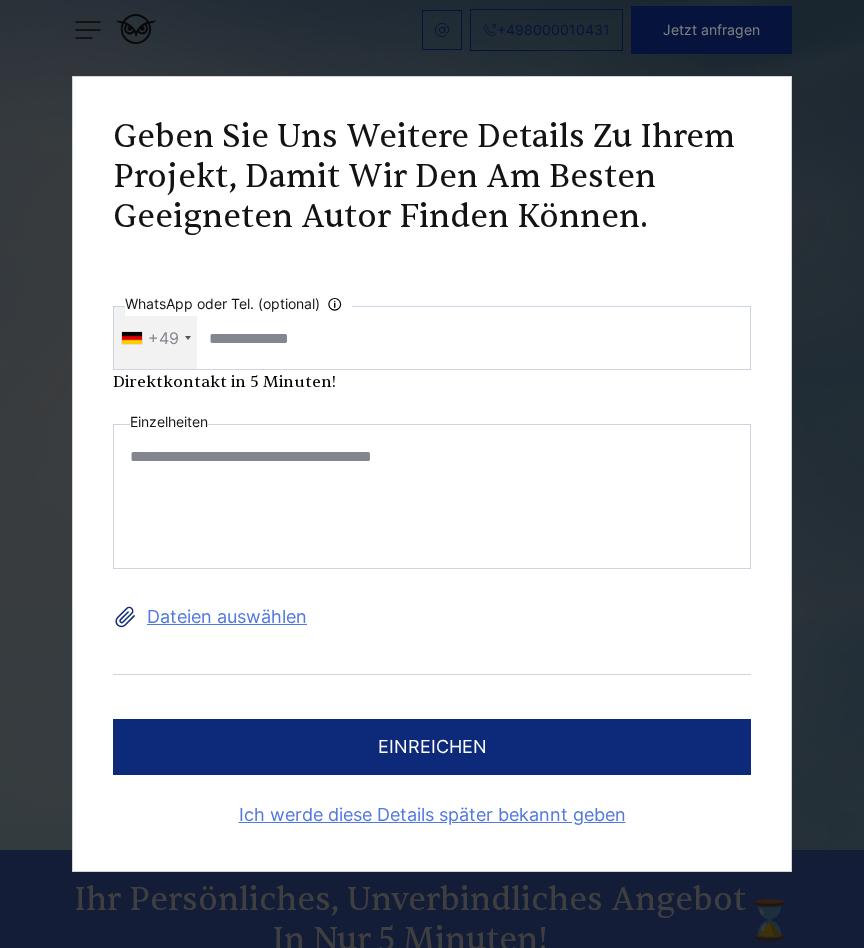 paste on "**********" 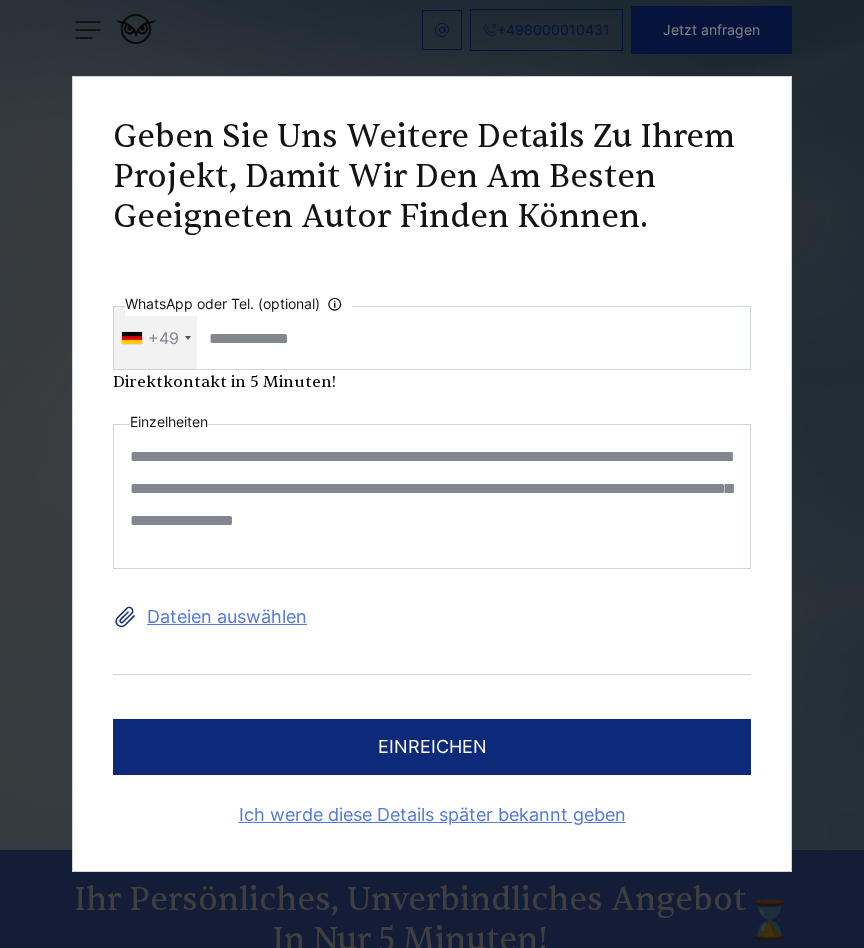click on "**********" at bounding box center [432, 496] 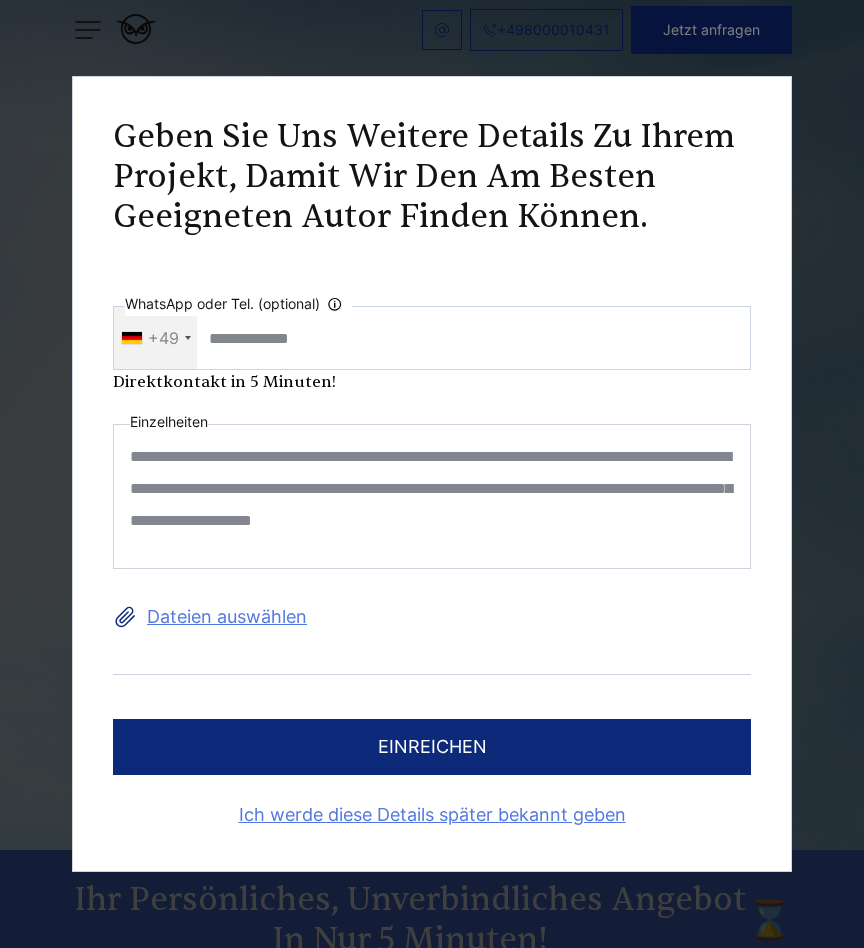 click on "**********" at bounding box center (432, 496) 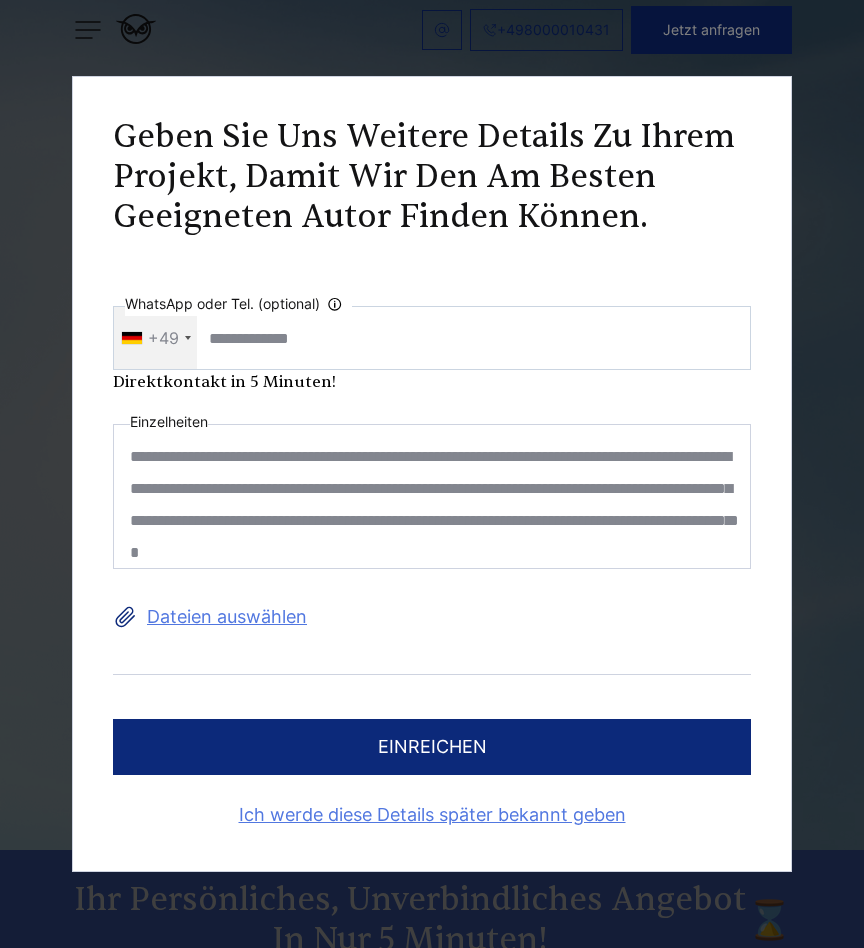 scroll, scrollTop: 27, scrollLeft: 0, axis: vertical 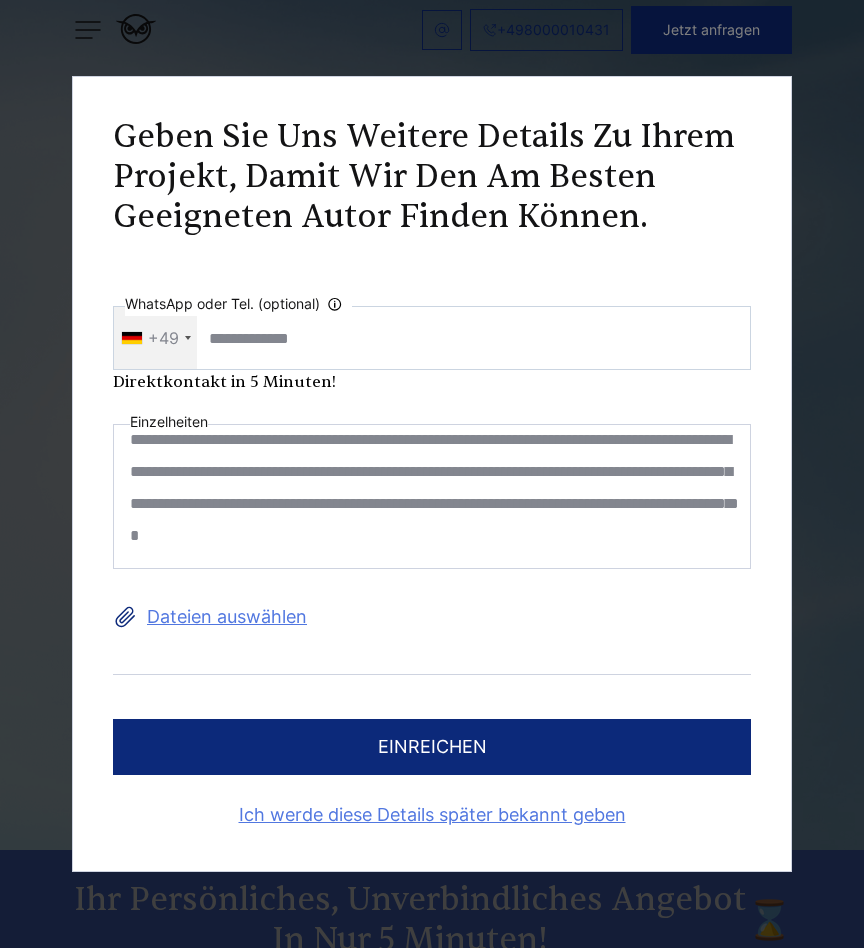 click on "**********" at bounding box center [432, 496] 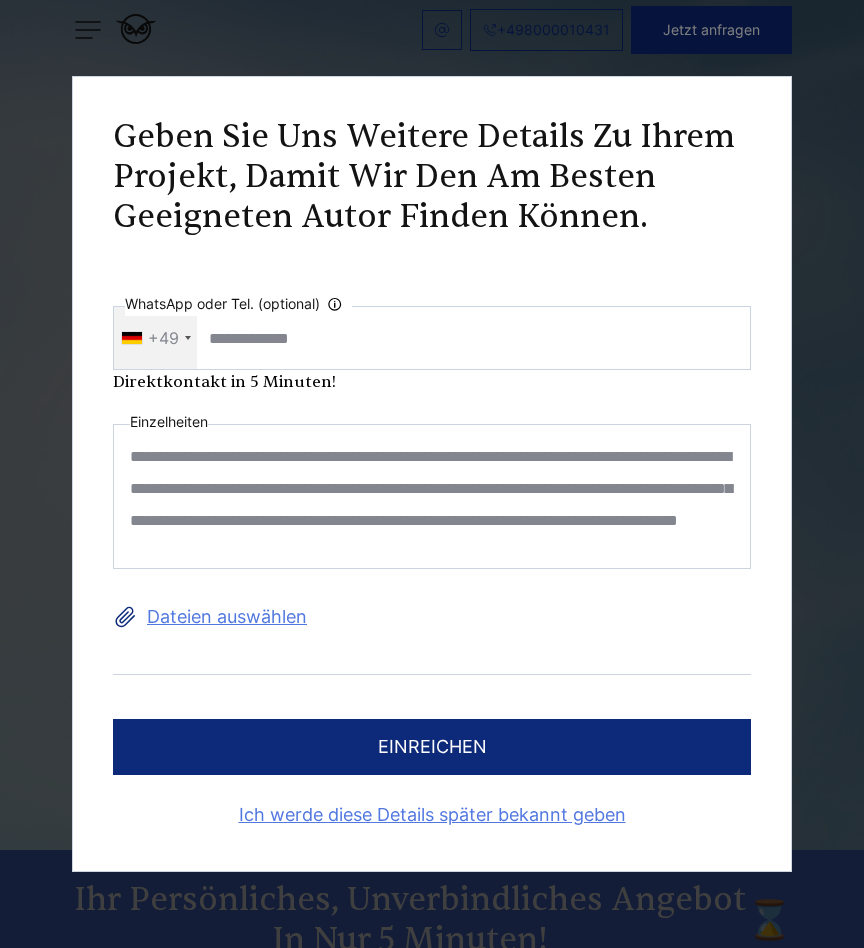 scroll, scrollTop: 0, scrollLeft: 0, axis: both 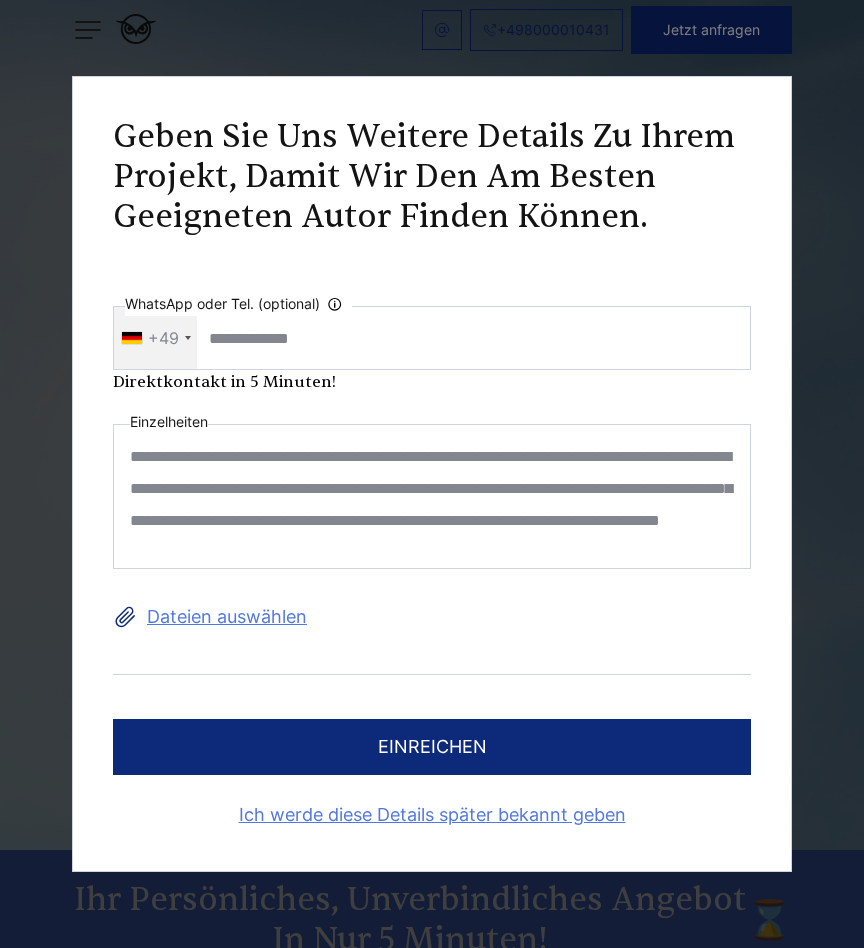click on "**********" at bounding box center [432, 496] 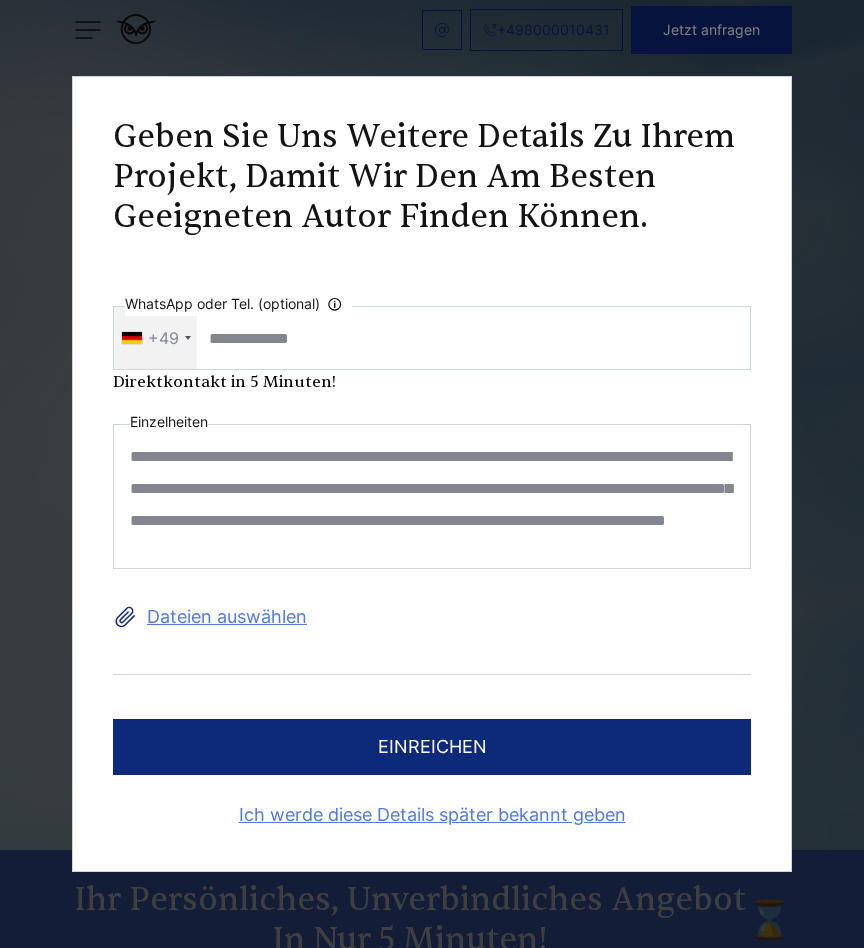 click on "**********" at bounding box center (432, 496) 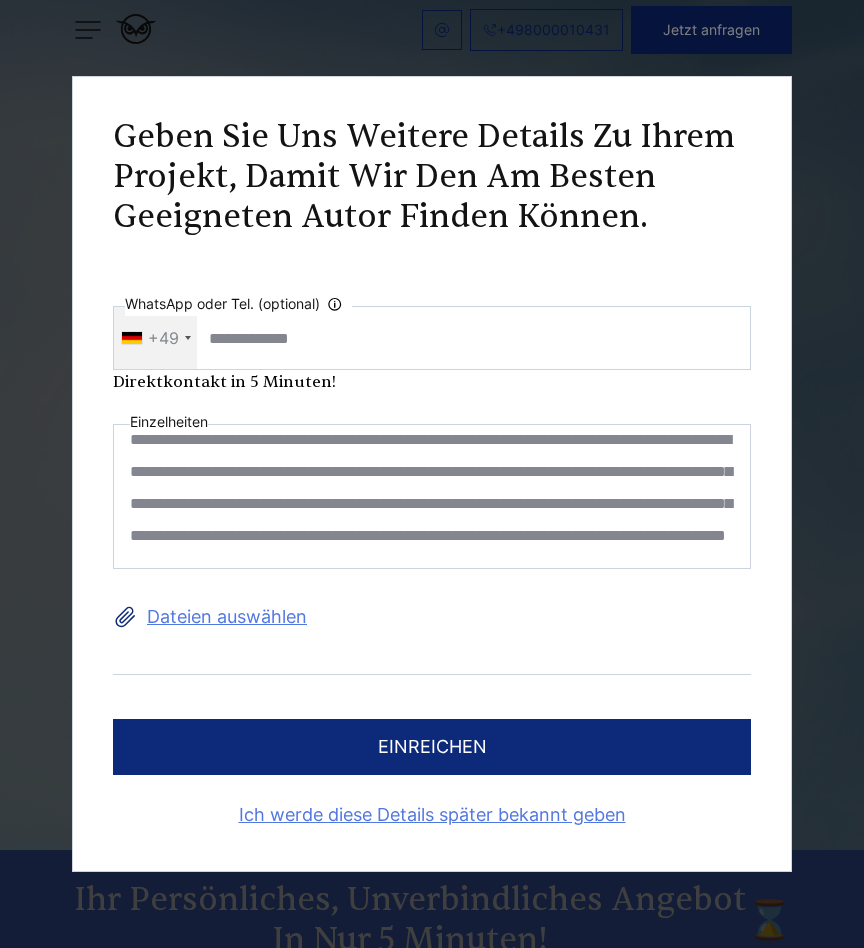 scroll, scrollTop: 59, scrollLeft: 0, axis: vertical 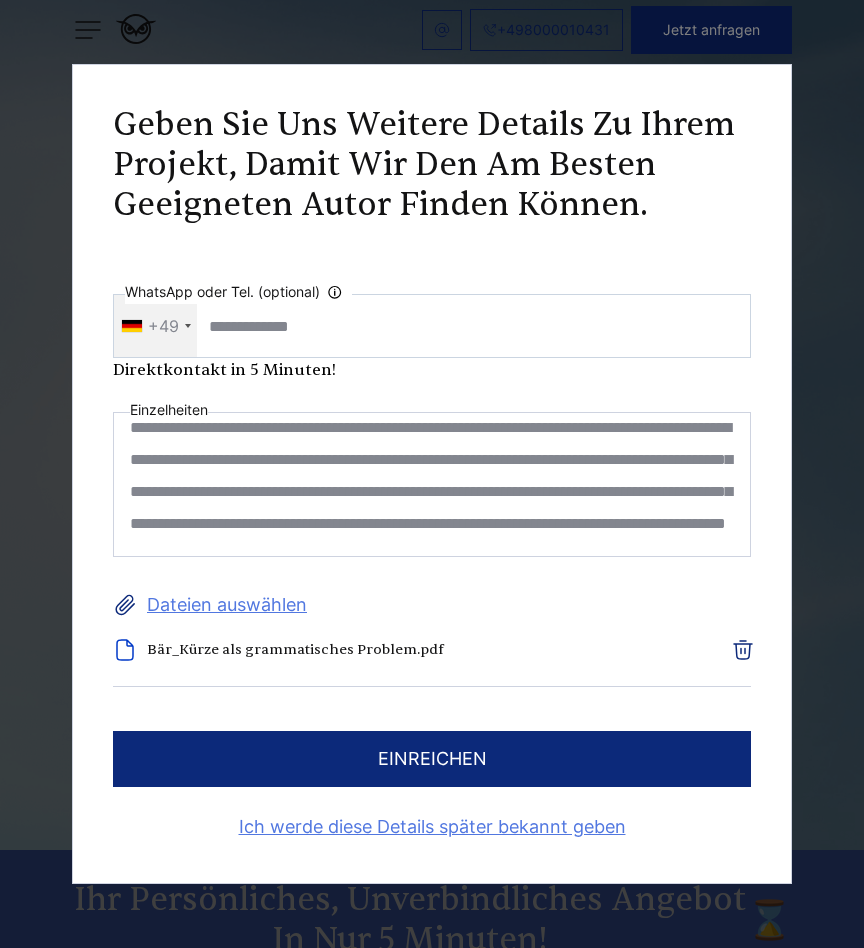 click on "Dateien auswählen" at bounding box center [432, 605] 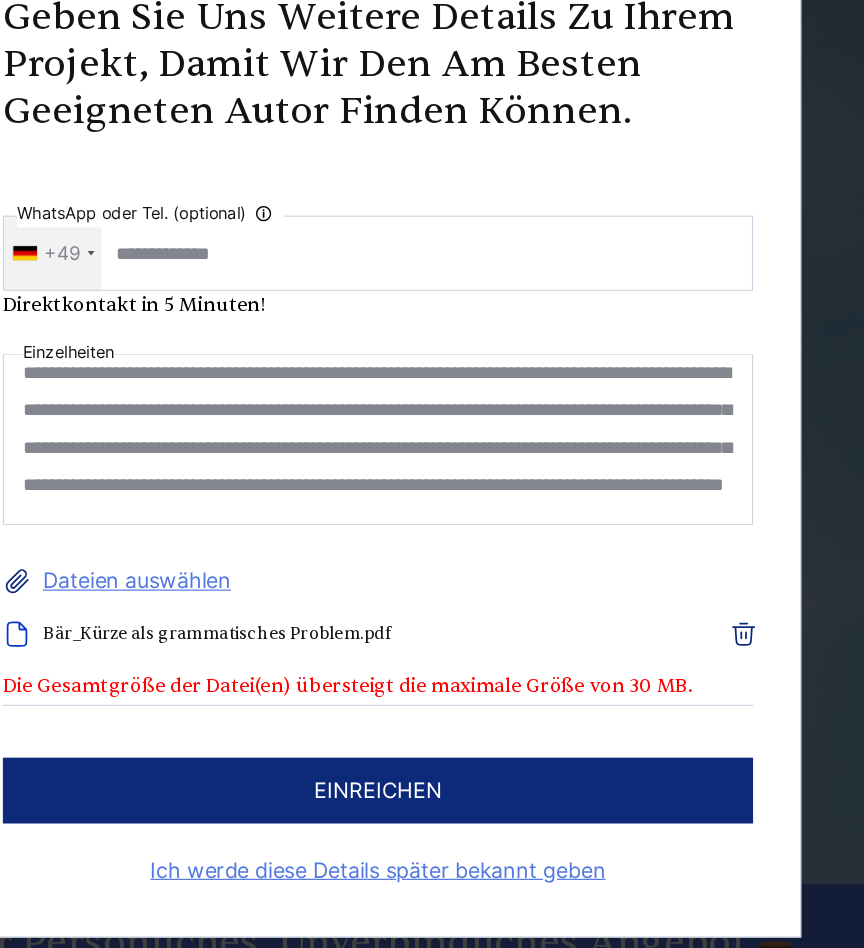 click 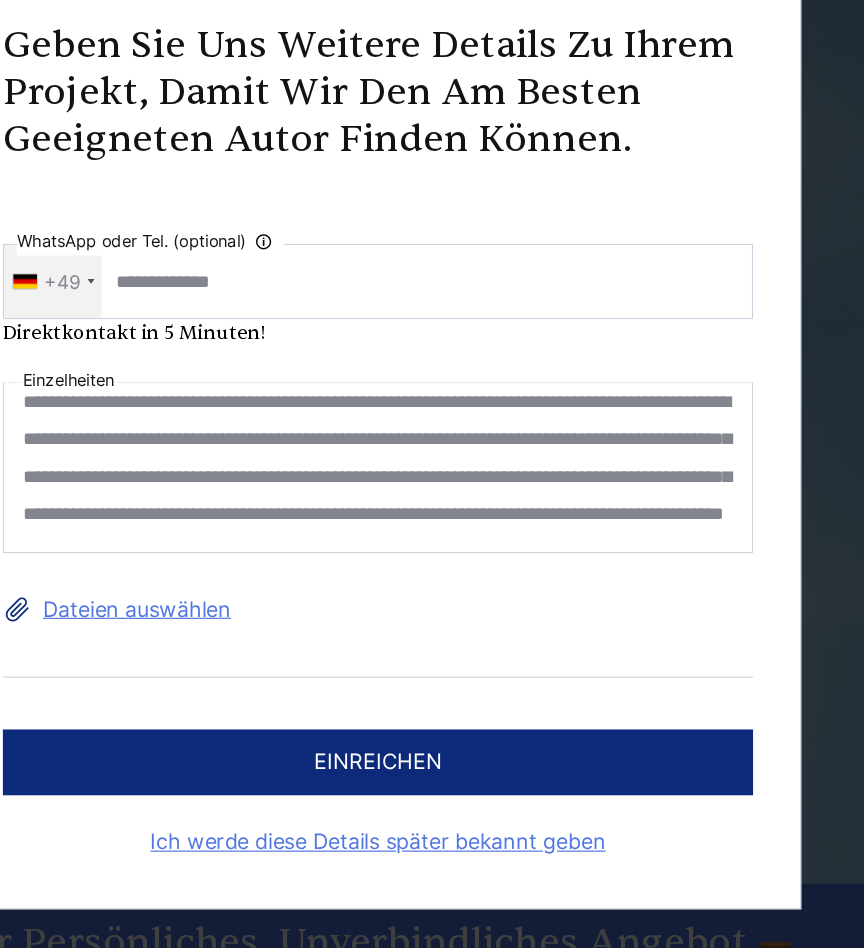 click on "**********" at bounding box center [432, 496] 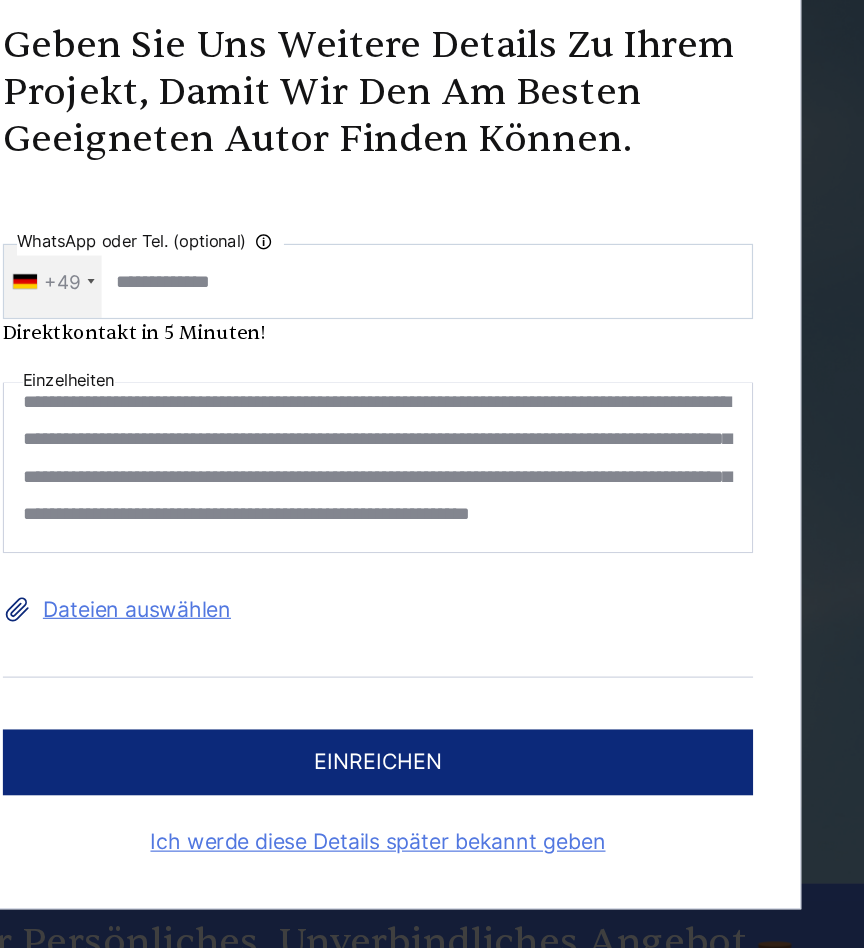 scroll, scrollTop: 59, scrollLeft: 0, axis: vertical 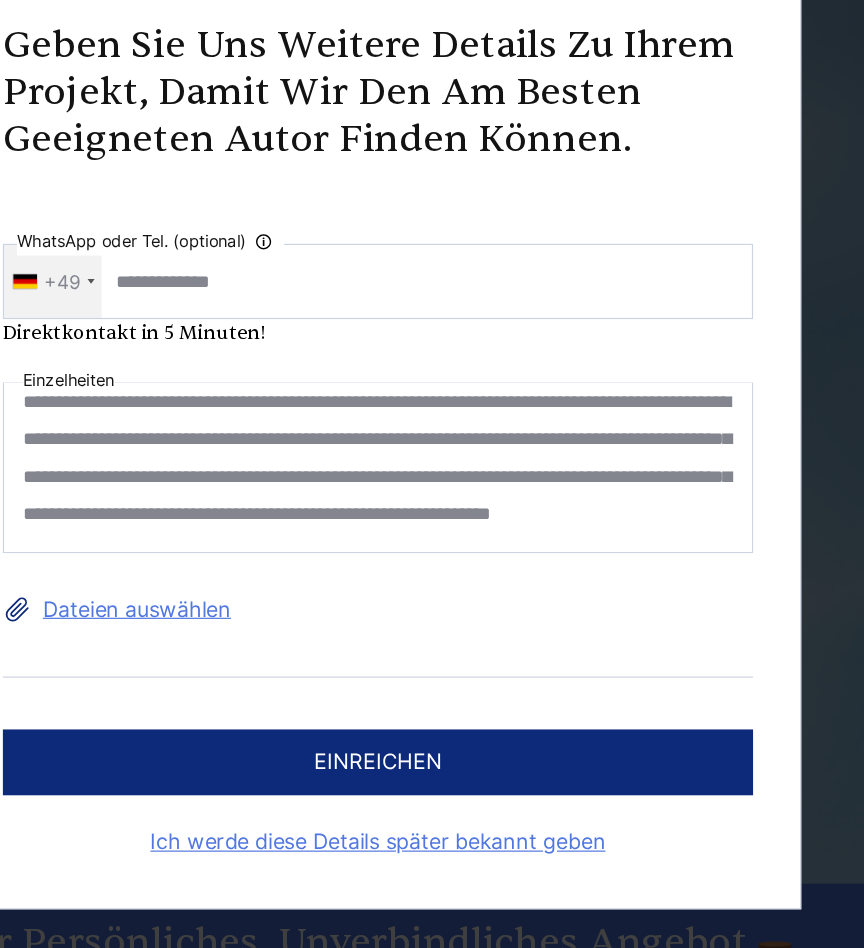 paste on "**********" 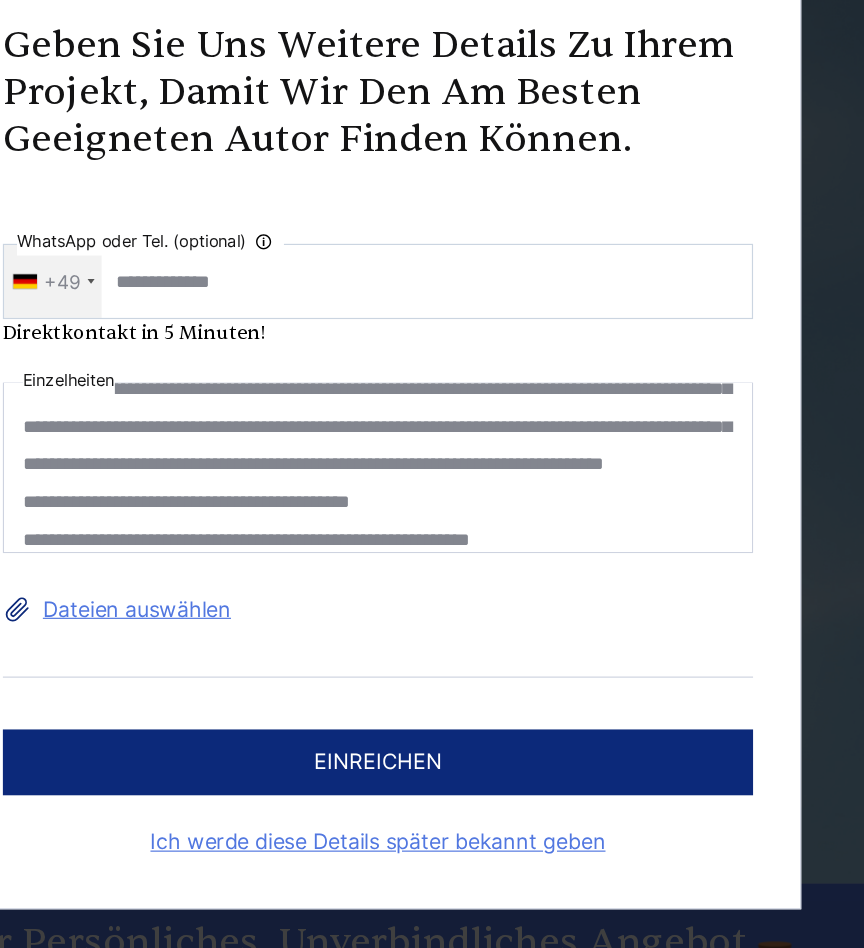 scroll, scrollTop: 497, scrollLeft: 0, axis: vertical 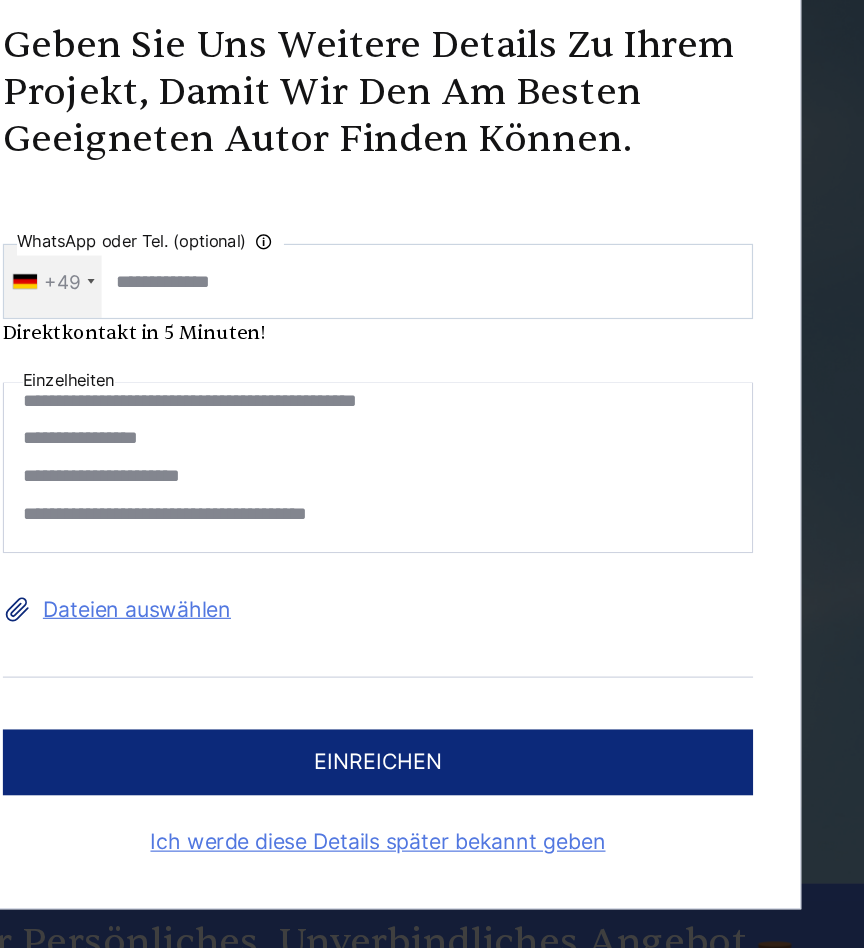 click on "**********" at bounding box center (432, 496) 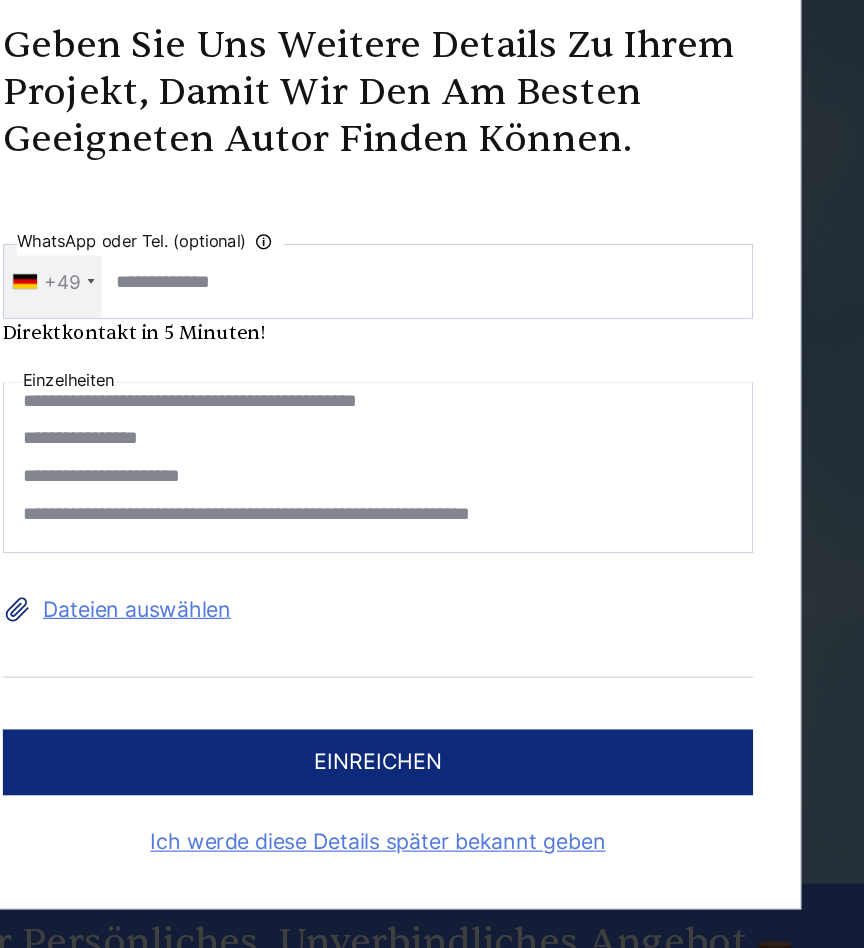 paste on "**********" 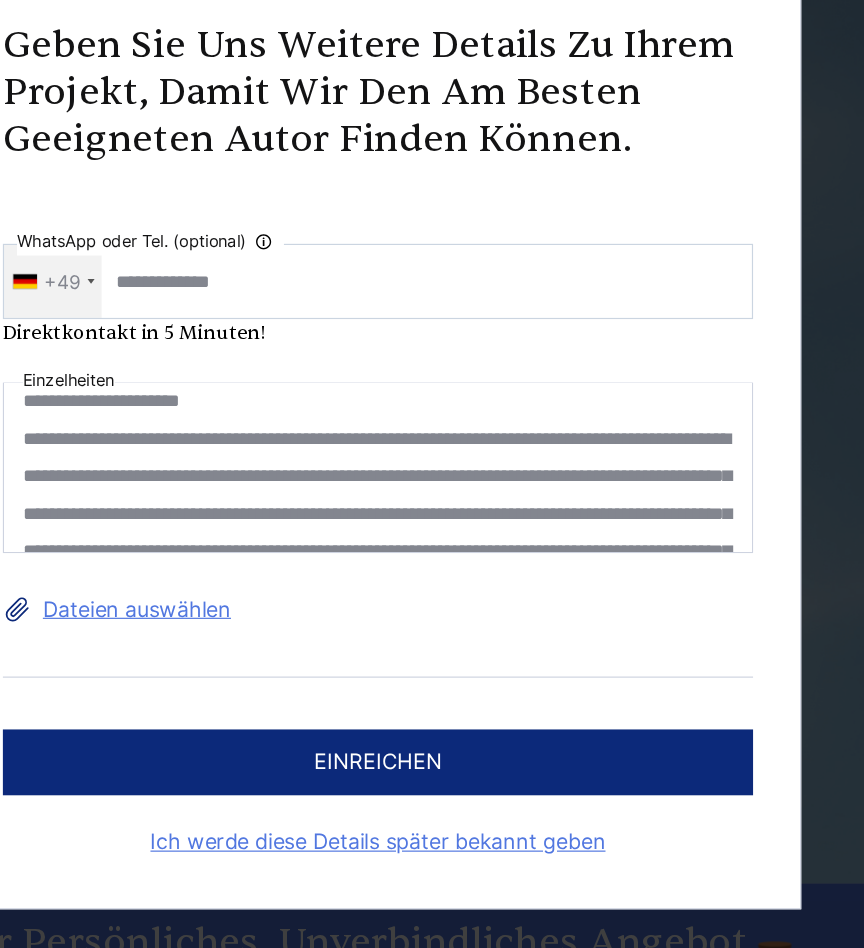 scroll, scrollTop: 657, scrollLeft: 0, axis: vertical 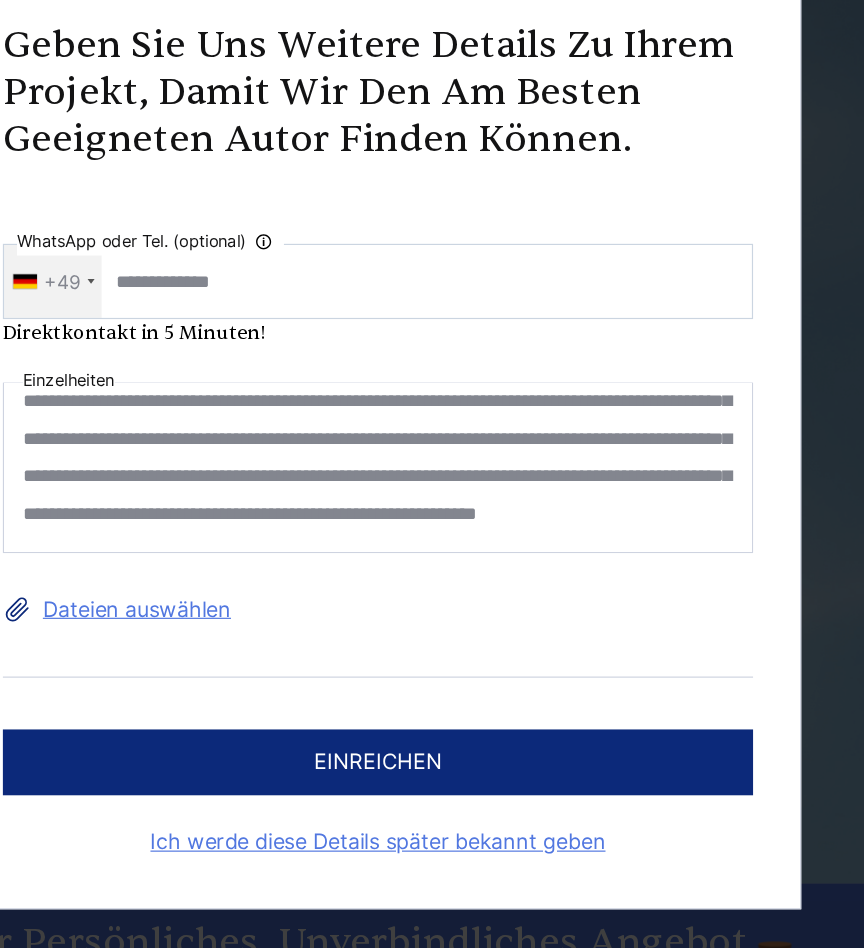 type on "**********" 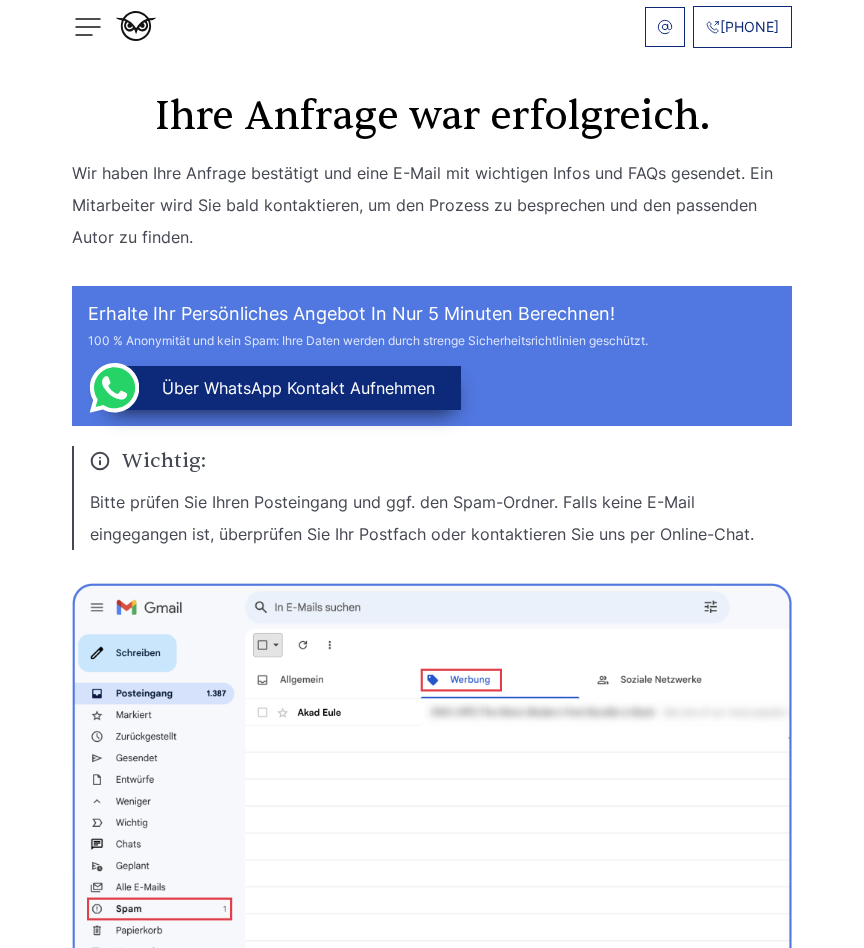 scroll, scrollTop: 0, scrollLeft: 0, axis: both 